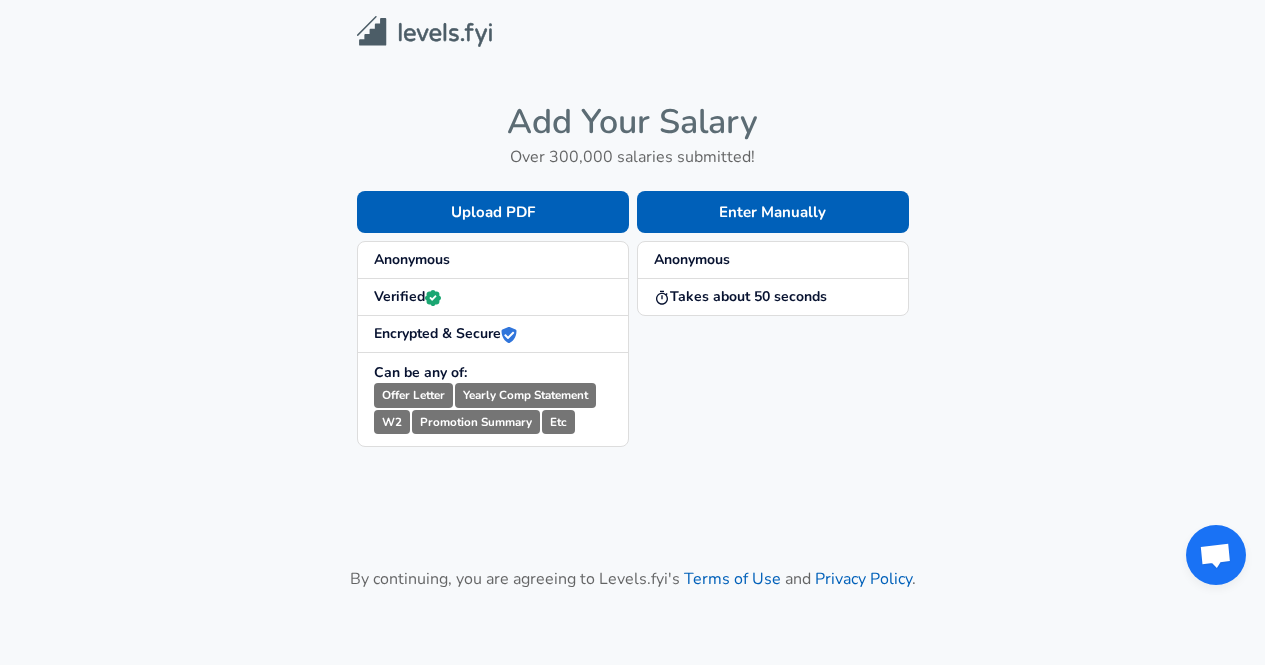 scroll, scrollTop: 0, scrollLeft: 0, axis: both 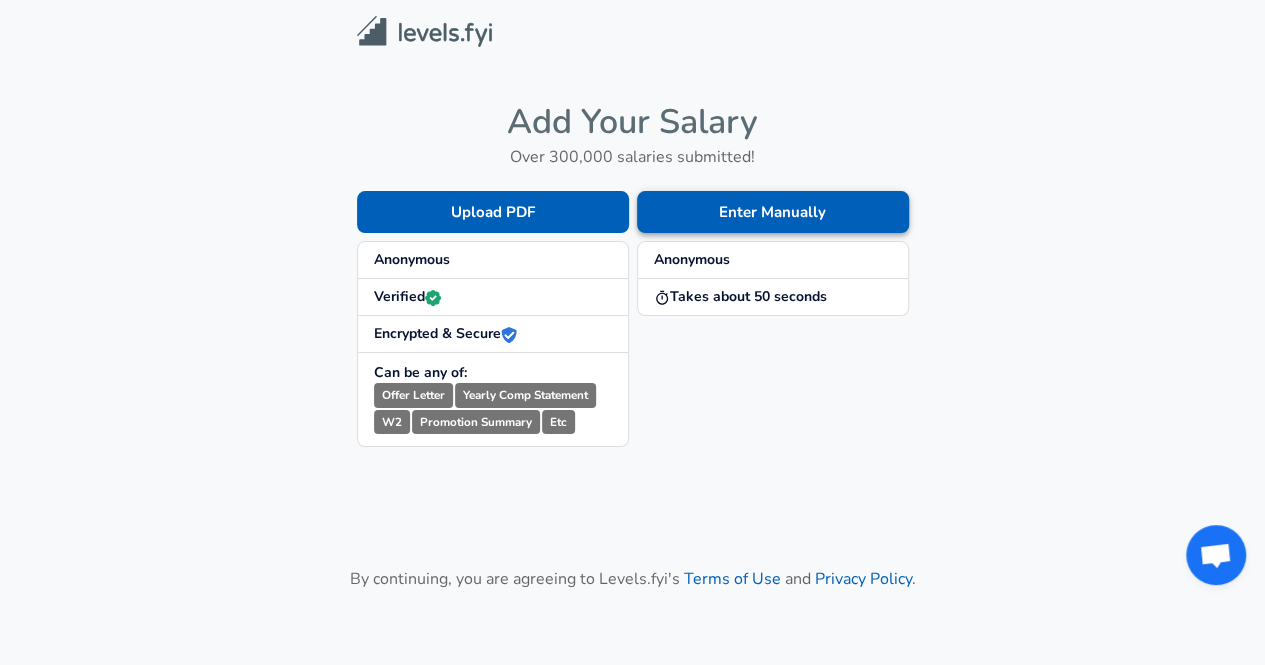 click on "Enter Manually" at bounding box center (773, 212) 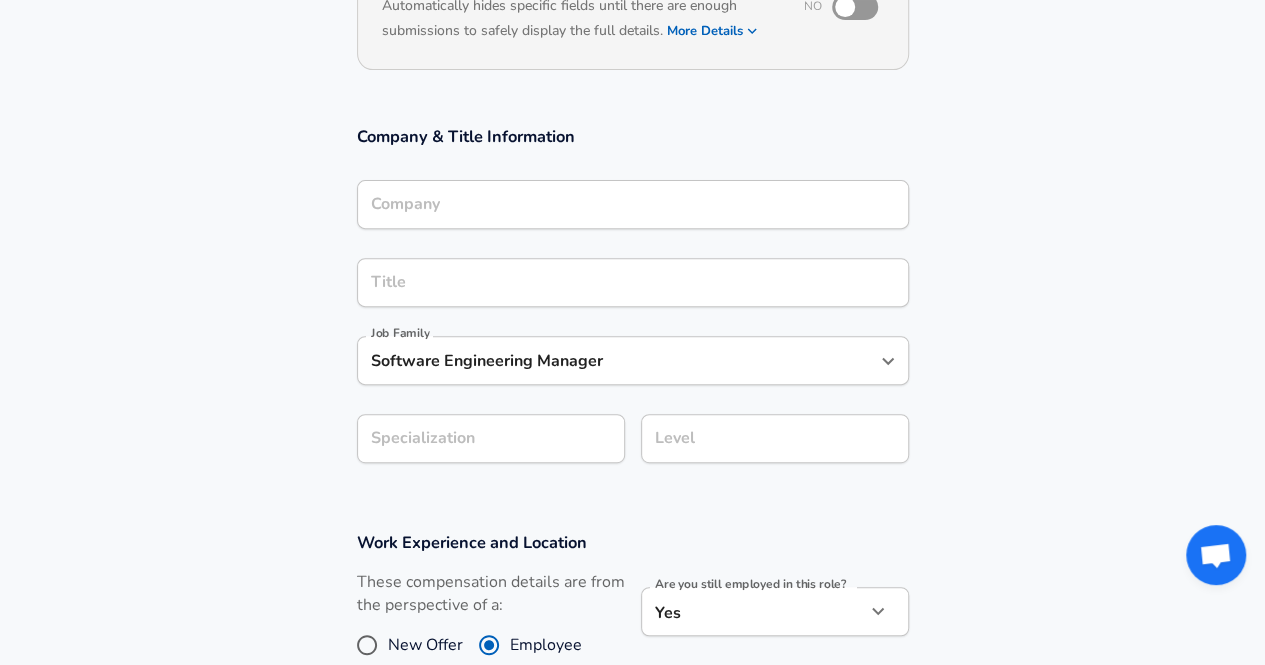 scroll, scrollTop: 300, scrollLeft: 0, axis: vertical 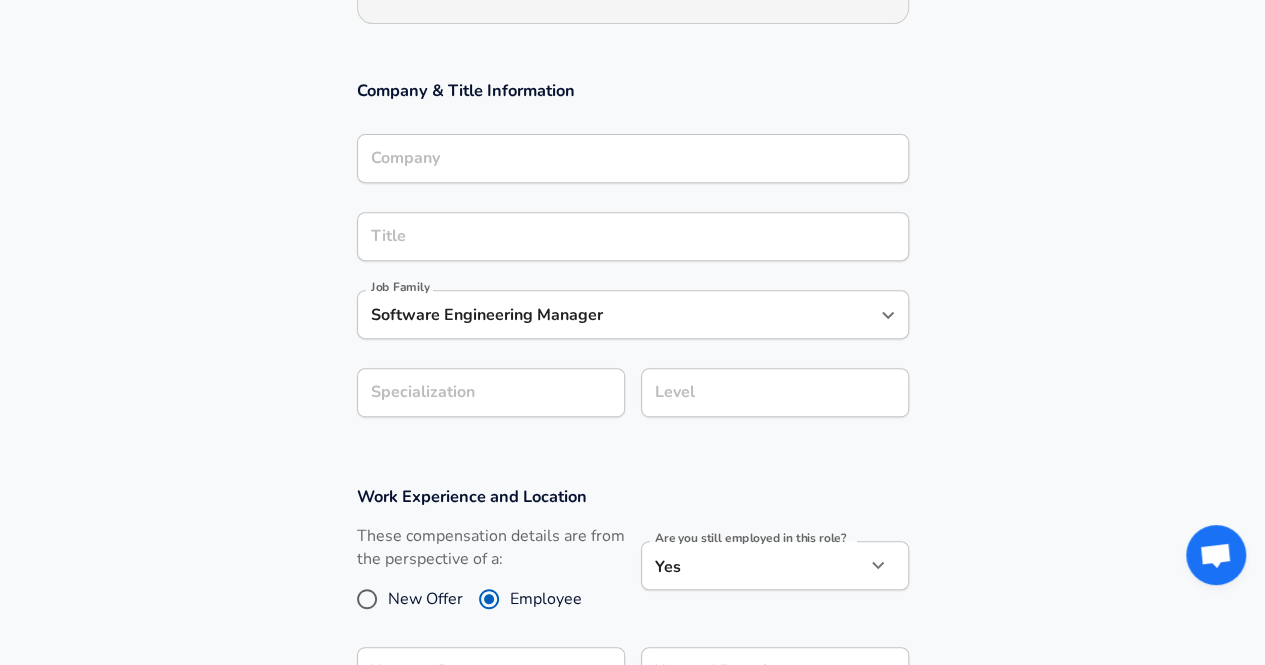 click on "Software Engineering Manager" at bounding box center (618, 314) 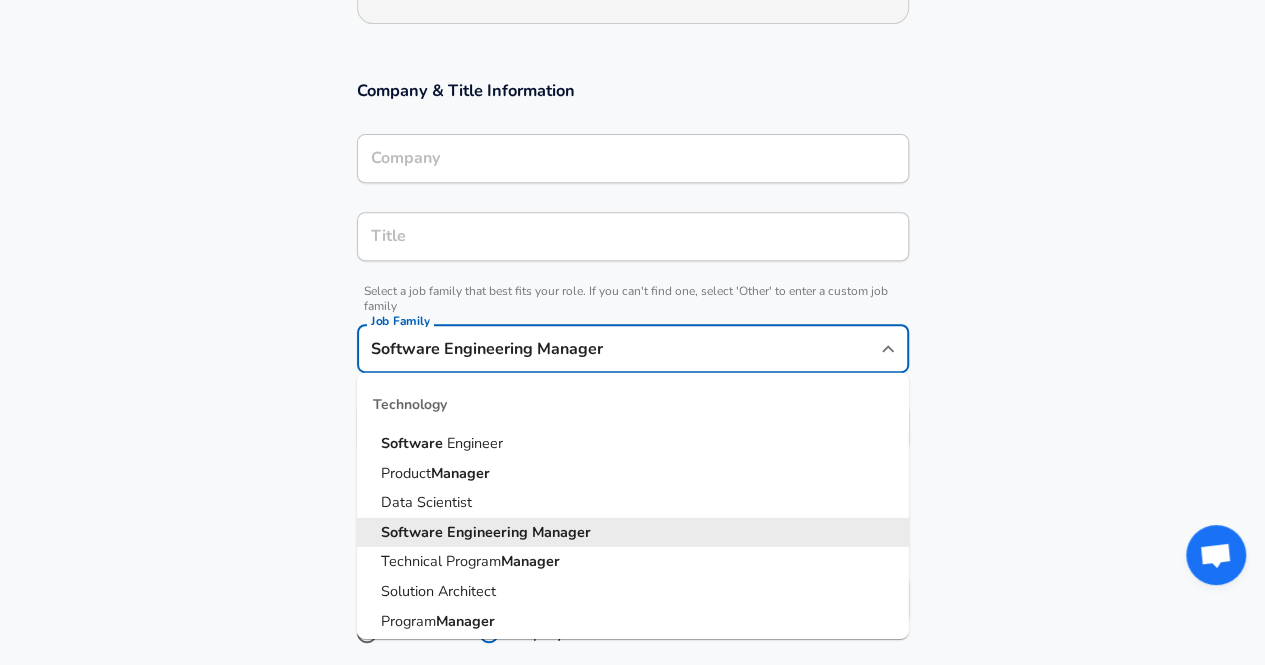 scroll, scrollTop: 340, scrollLeft: 0, axis: vertical 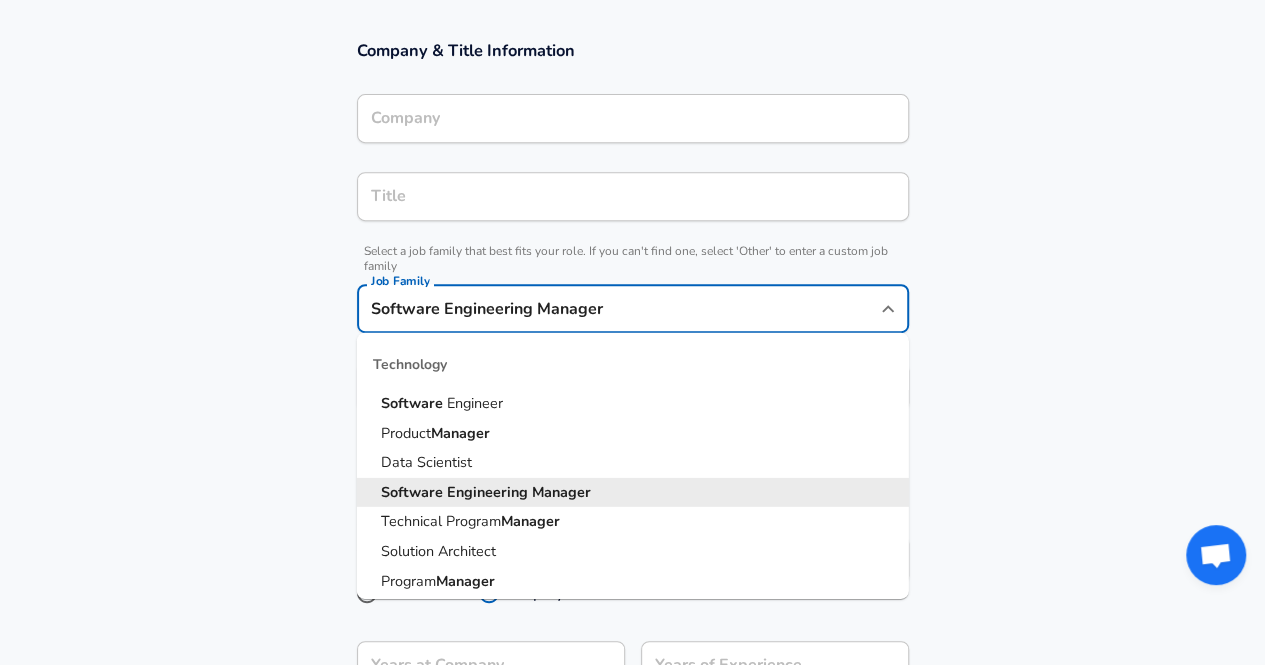 click on "Manager" at bounding box center [561, 491] 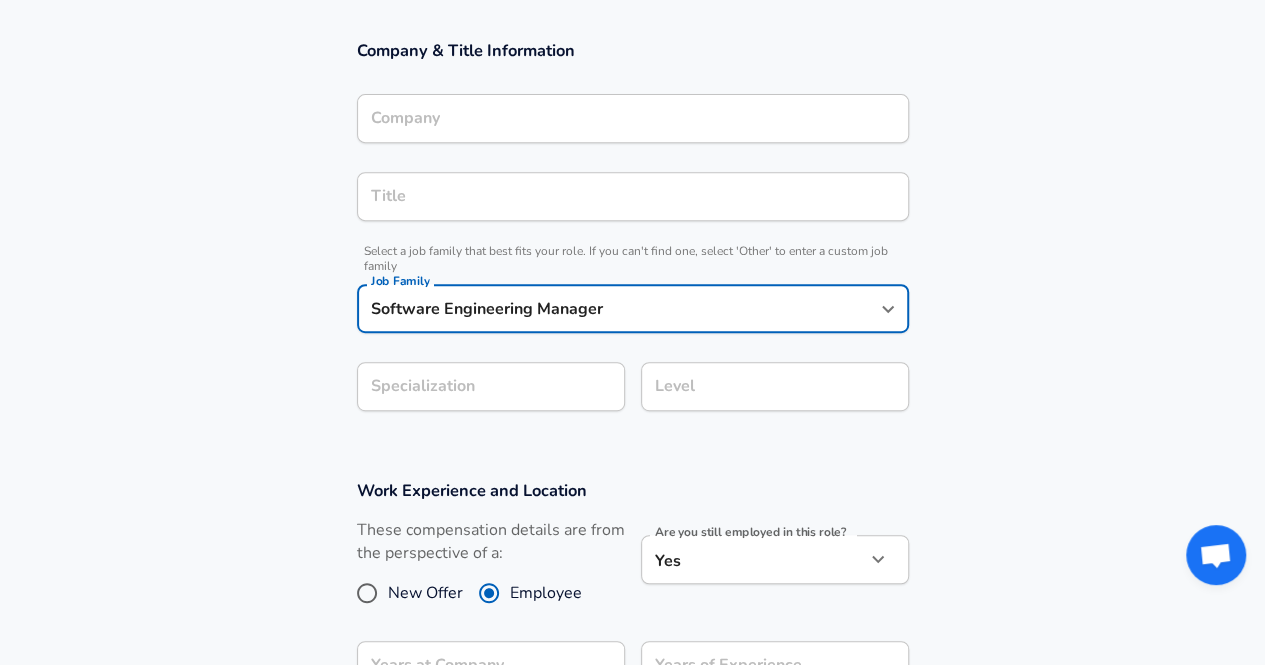 click on "Level" at bounding box center (775, 386) 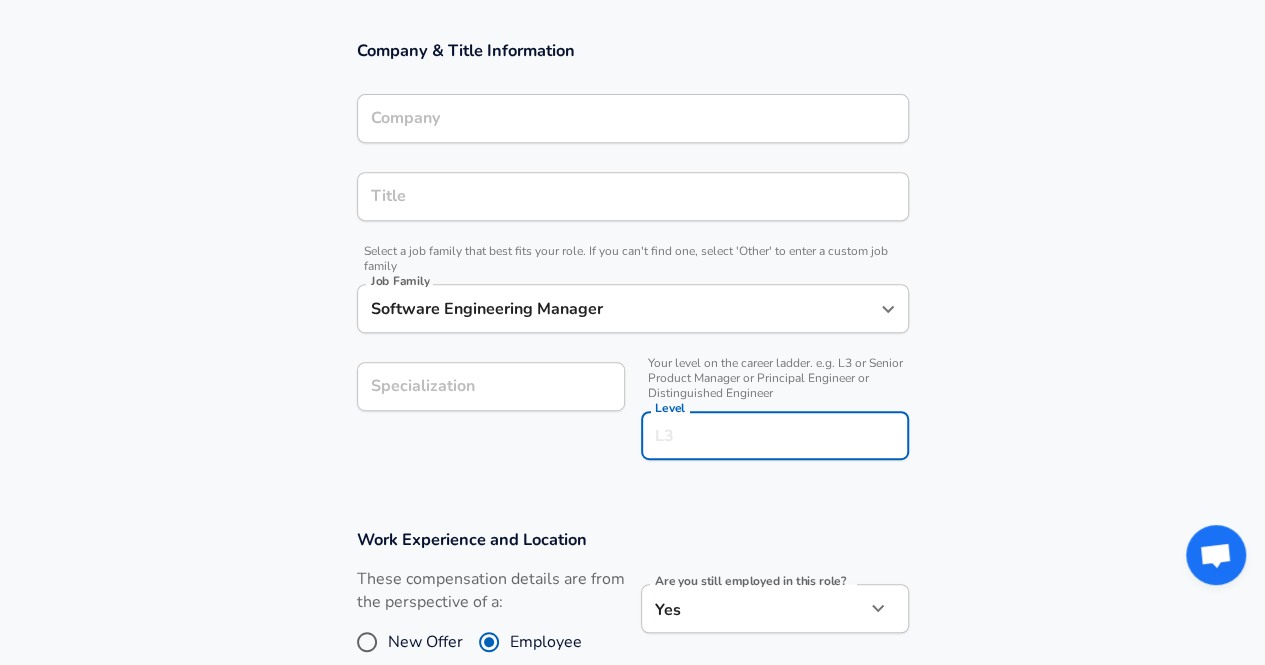 scroll, scrollTop: 380, scrollLeft: 0, axis: vertical 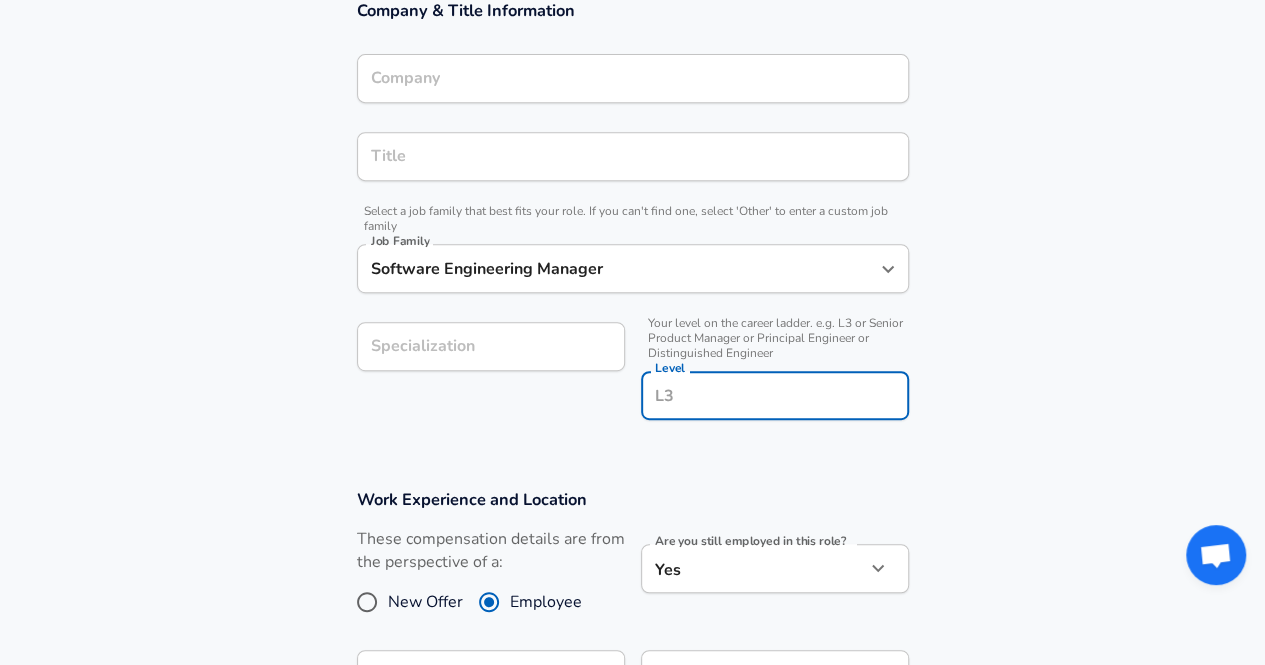 click on "Level" at bounding box center [775, 395] 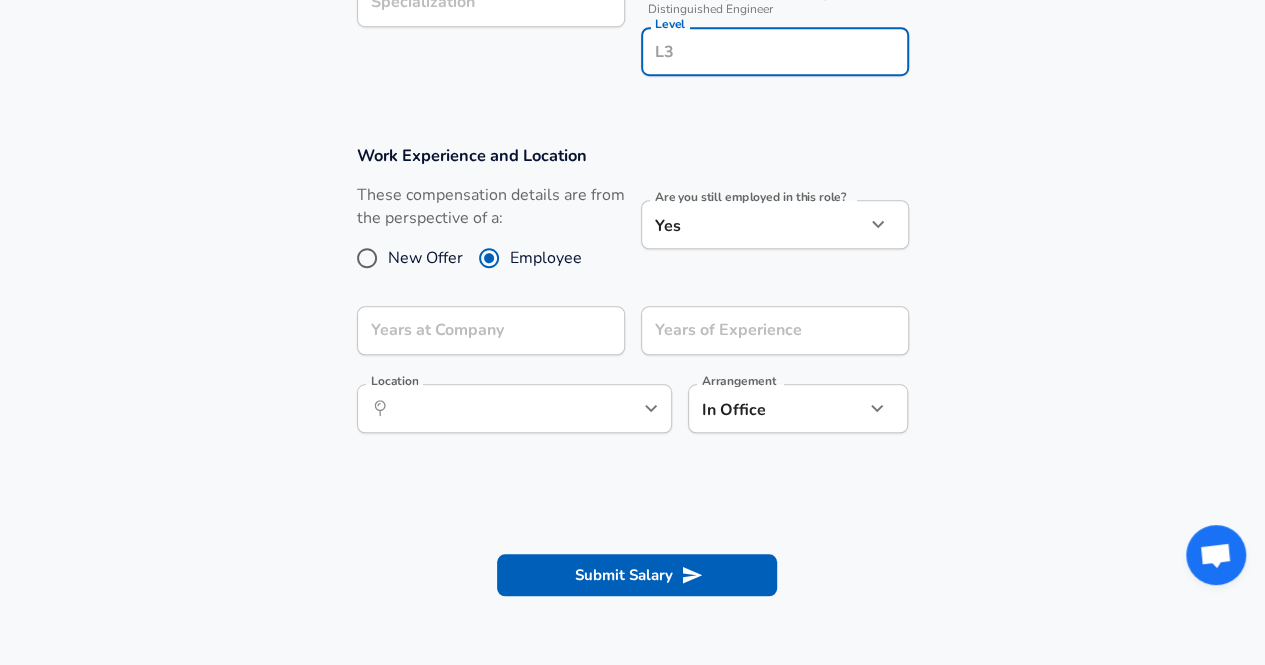 scroll, scrollTop: 680, scrollLeft: 0, axis: vertical 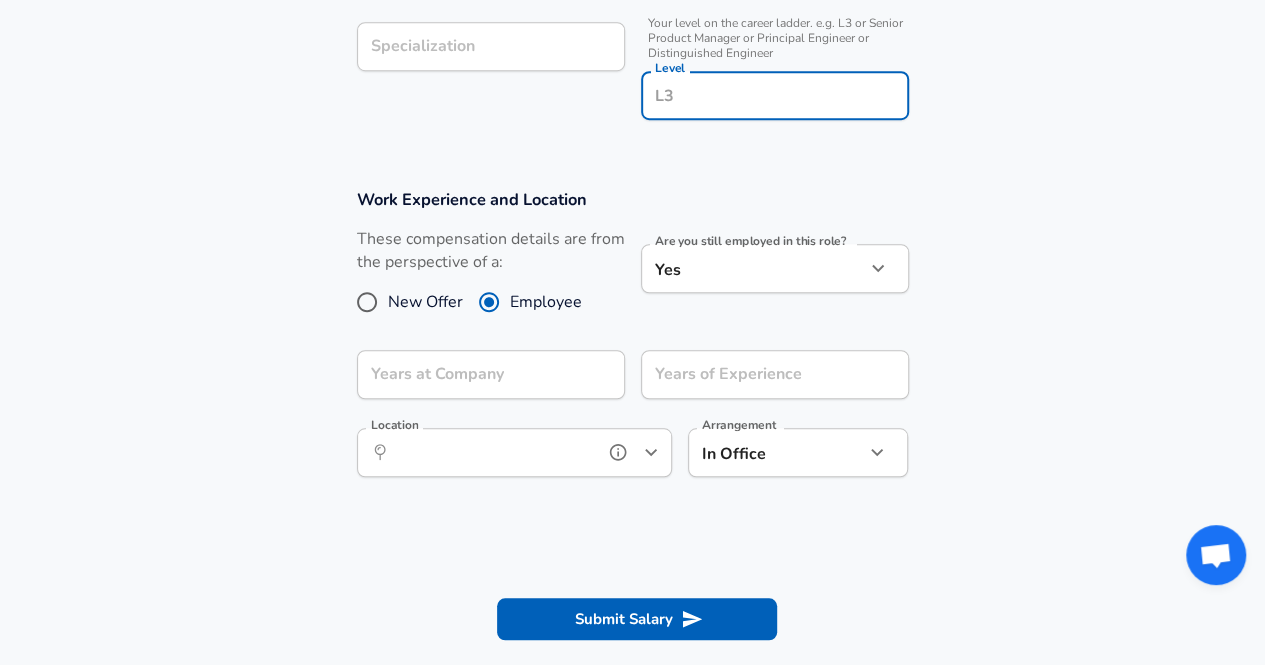 click on "Location" at bounding box center (492, 452) 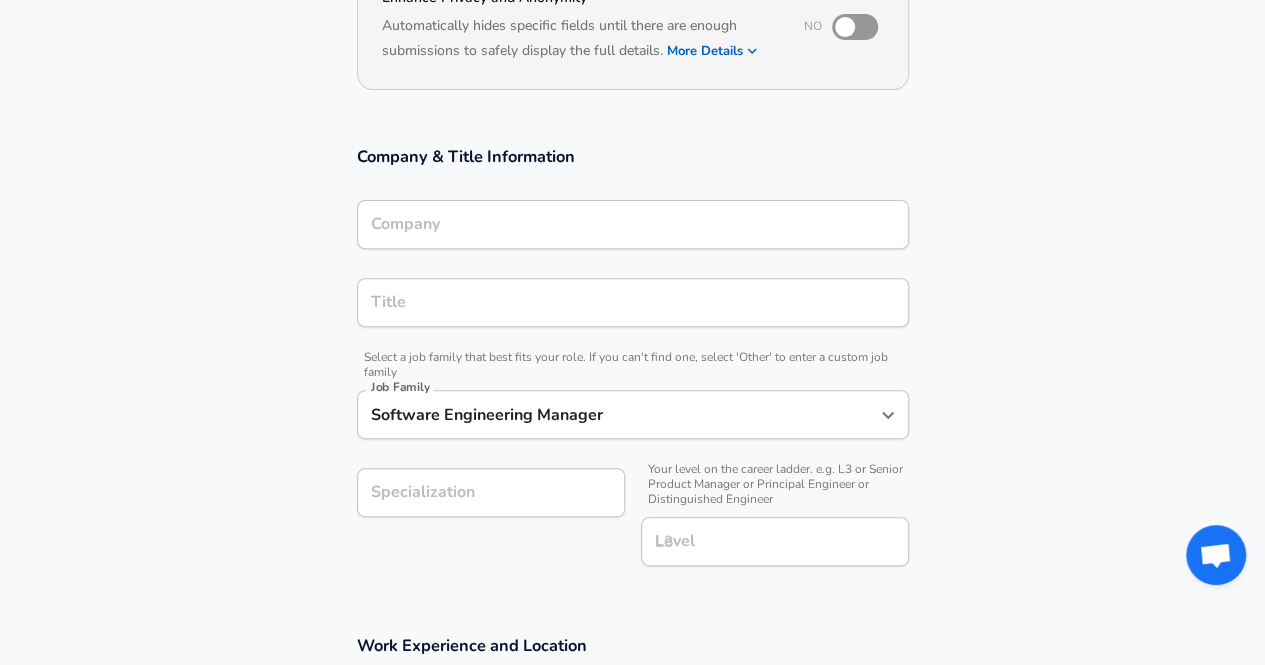 scroll, scrollTop: 0, scrollLeft: 0, axis: both 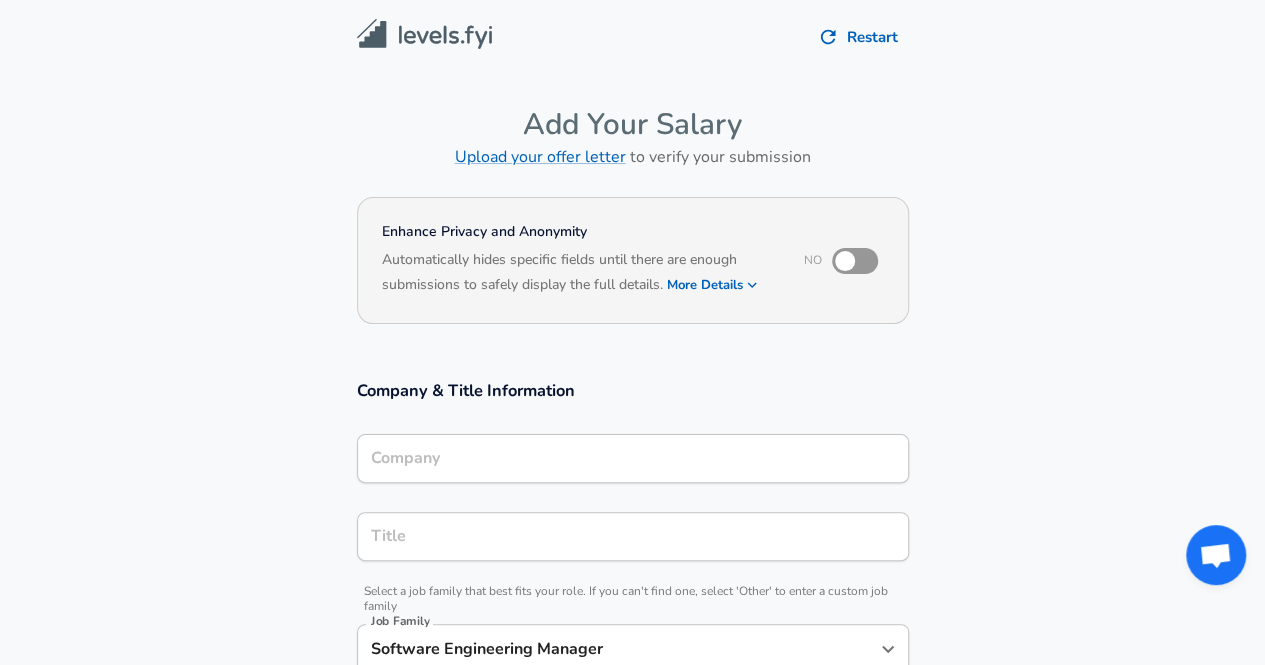 click at bounding box center [424, 34] 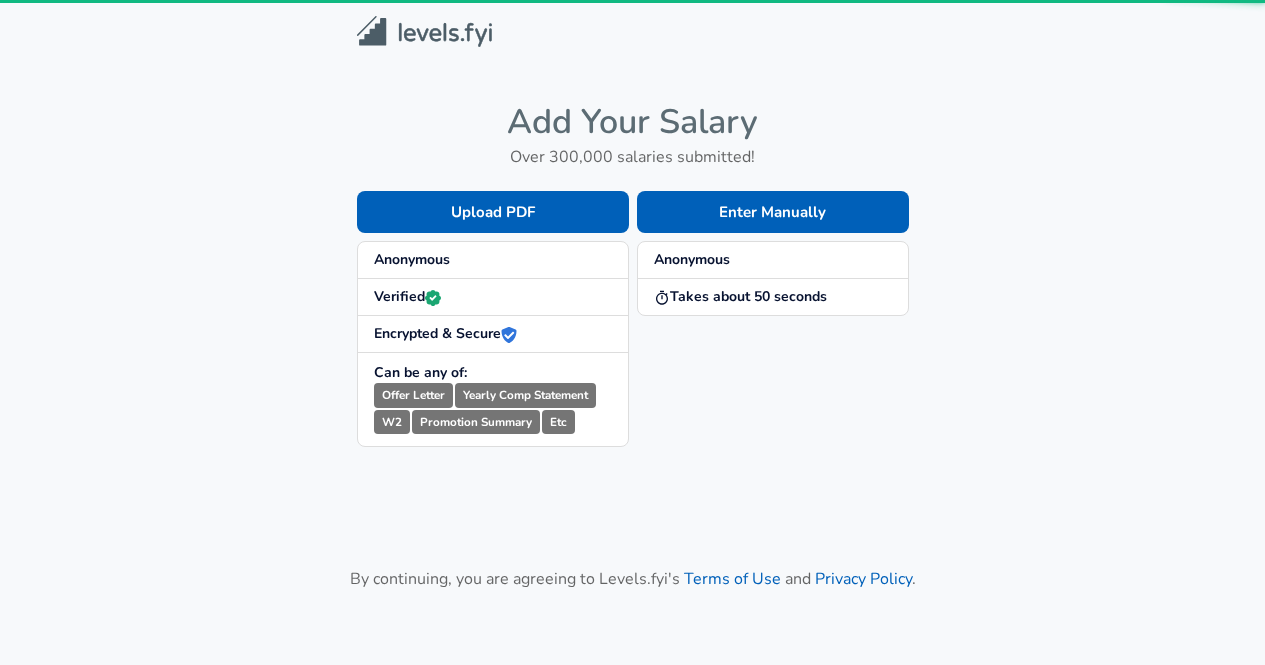 scroll, scrollTop: 0, scrollLeft: 0, axis: both 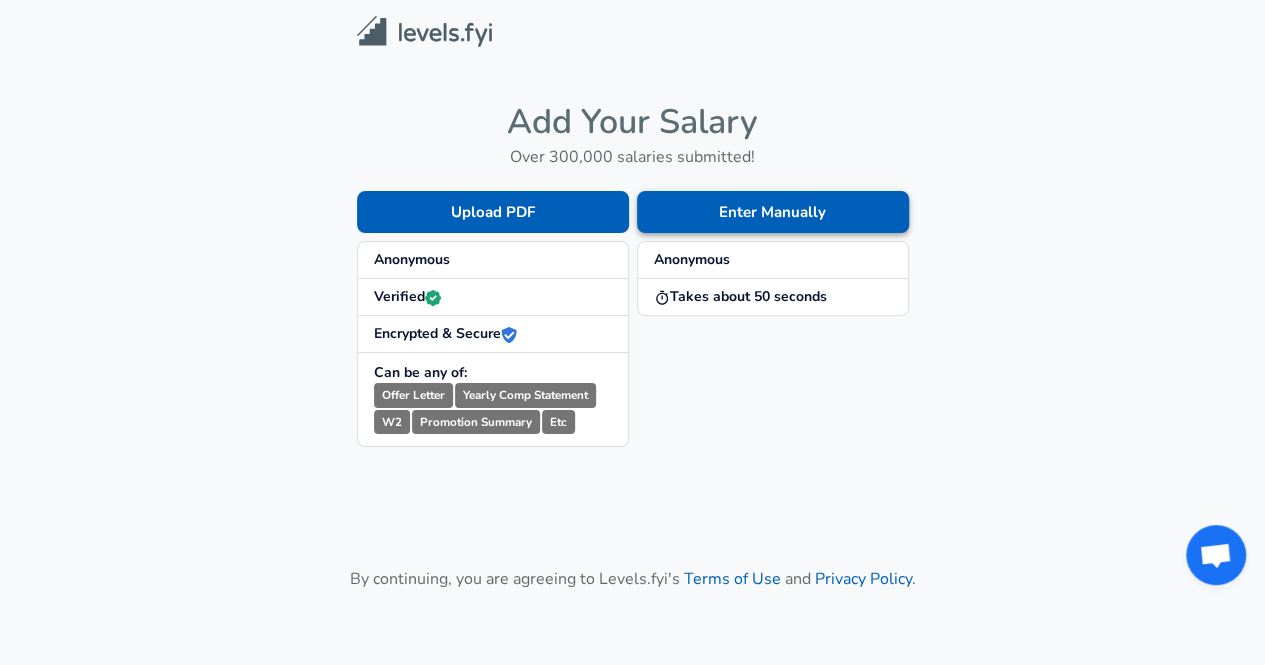 click on "Enter Manually" at bounding box center [773, 212] 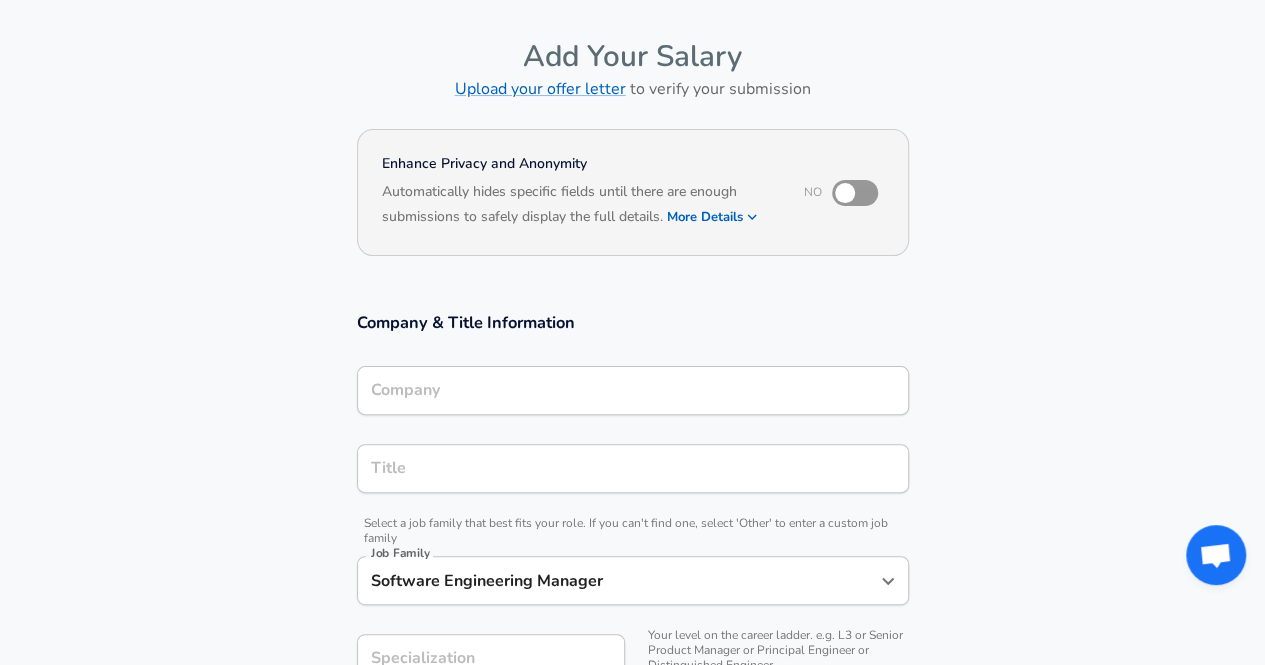 scroll, scrollTop: 100, scrollLeft: 0, axis: vertical 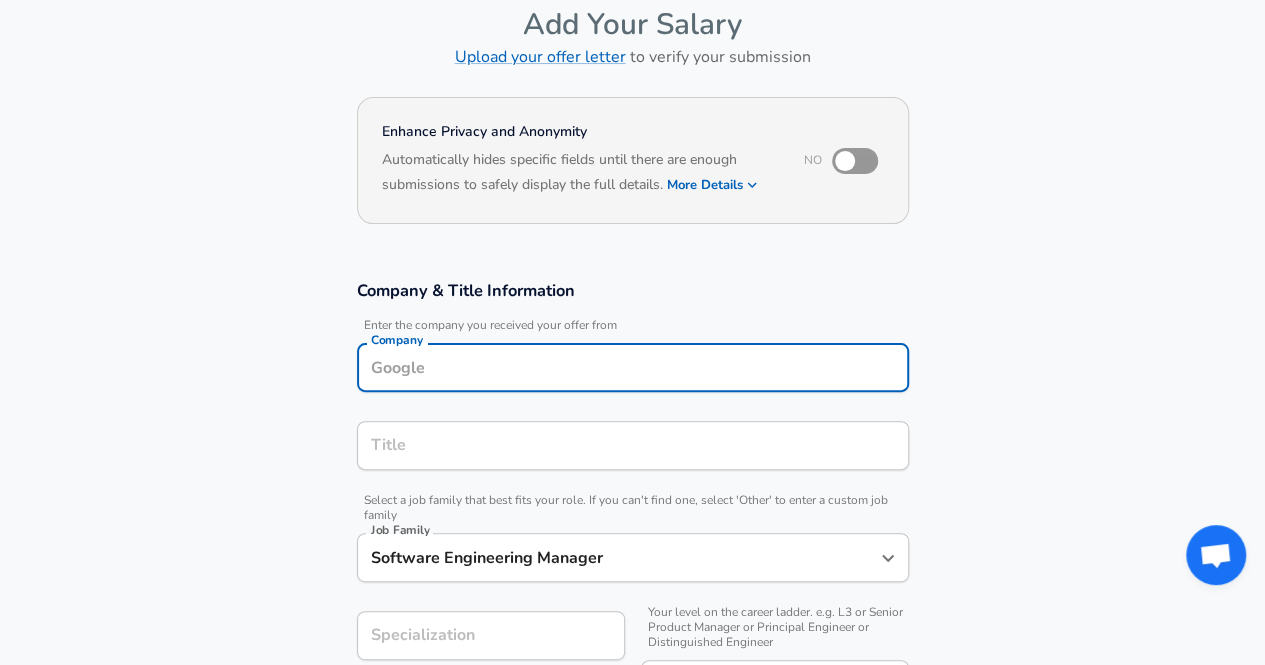 click on "Company" at bounding box center (633, 367) 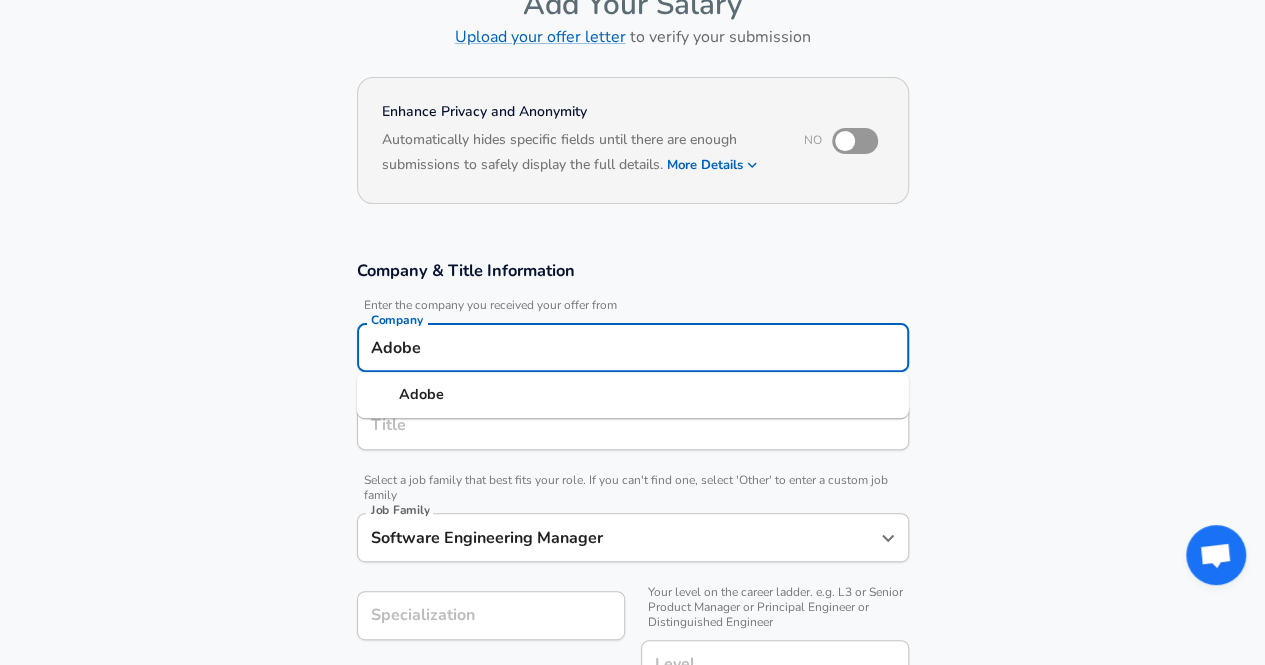 click on "Adobe" at bounding box center [421, 394] 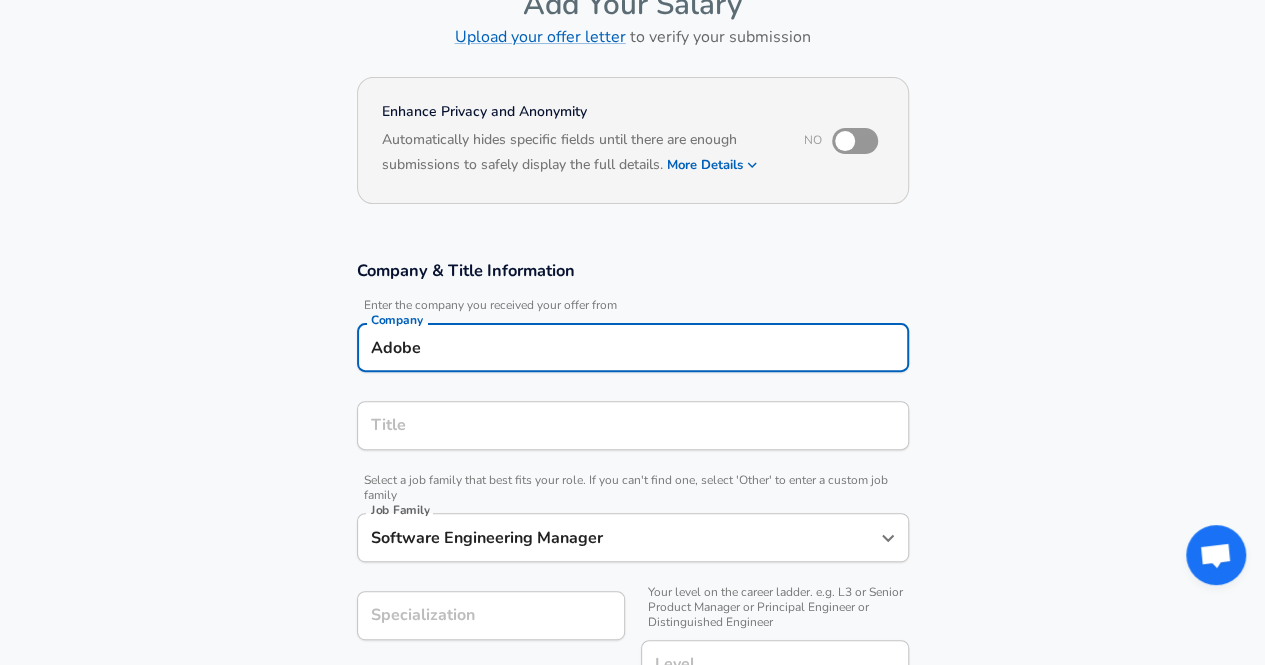 type on "Adobe" 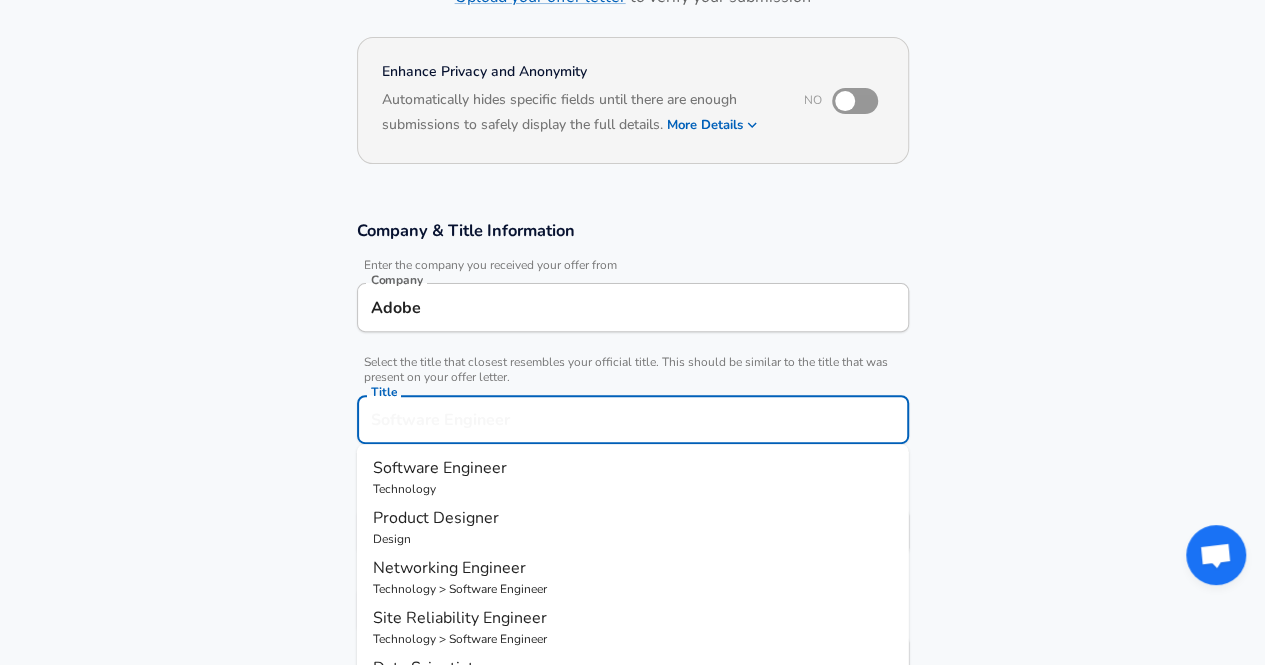 scroll, scrollTop: 260, scrollLeft: 0, axis: vertical 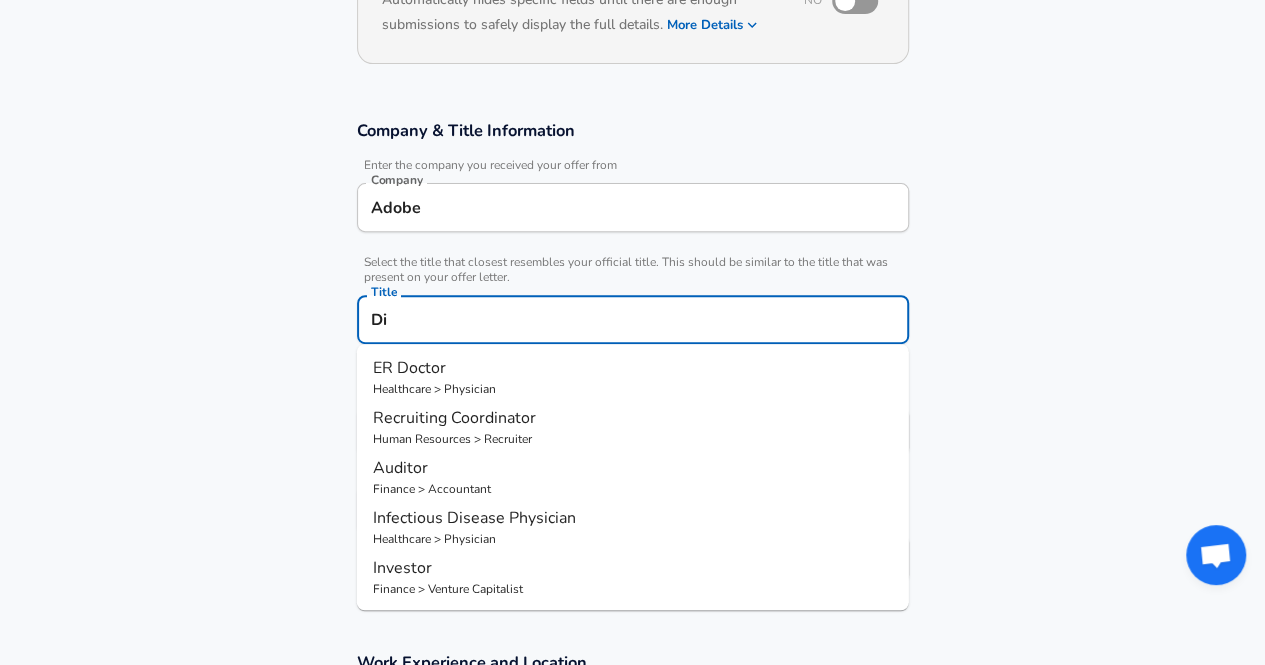 type on "D" 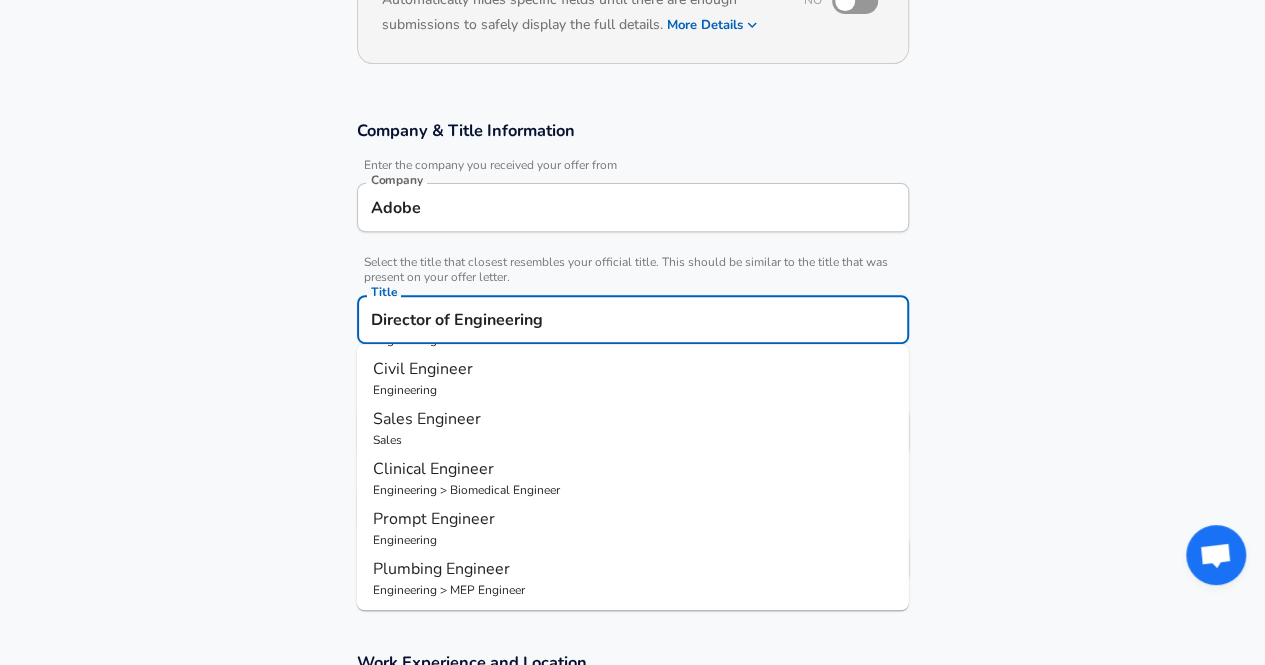 scroll, scrollTop: 250, scrollLeft: 0, axis: vertical 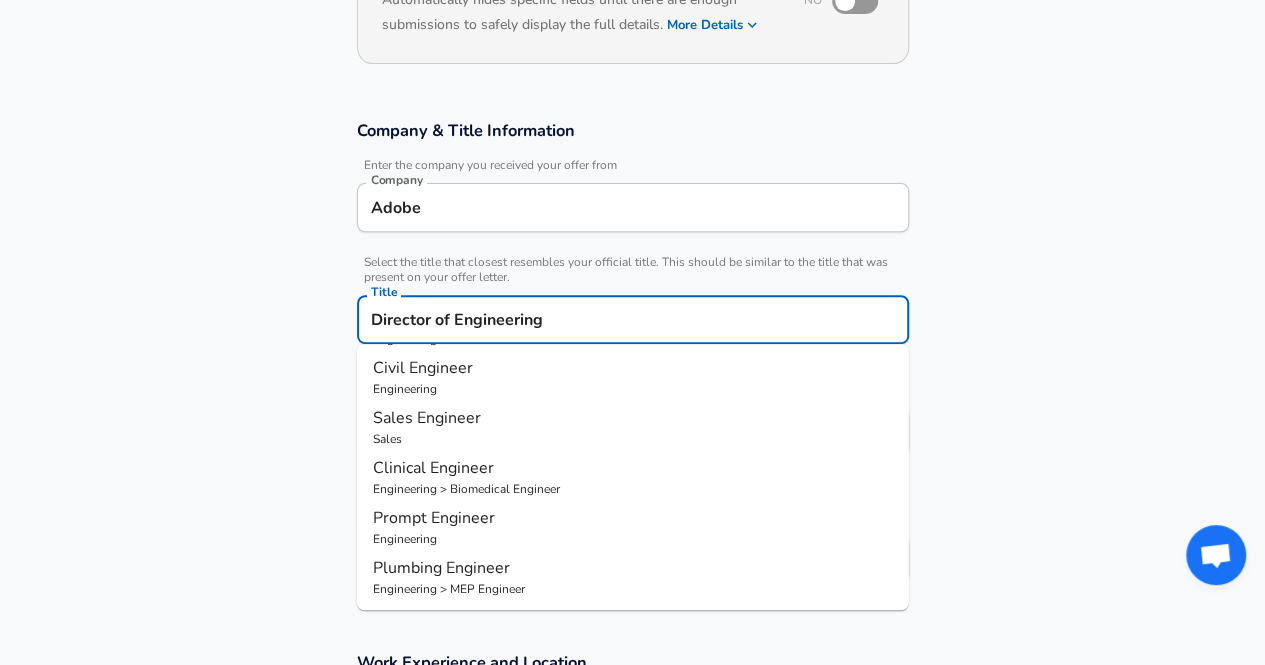 drag, startPoint x: 564, startPoint y: 313, endPoint x: 370, endPoint y: 309, distance: 194.04123 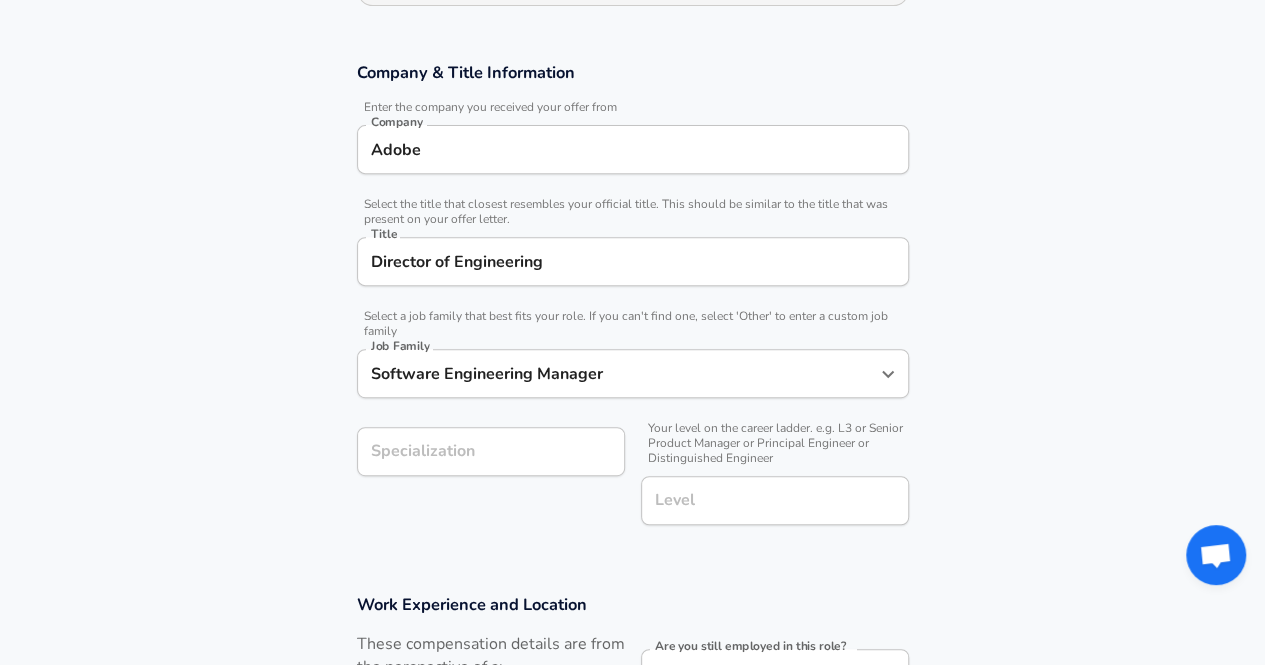 scroll, scrollTop: 460, scrollLeft: 0, axis: vertical 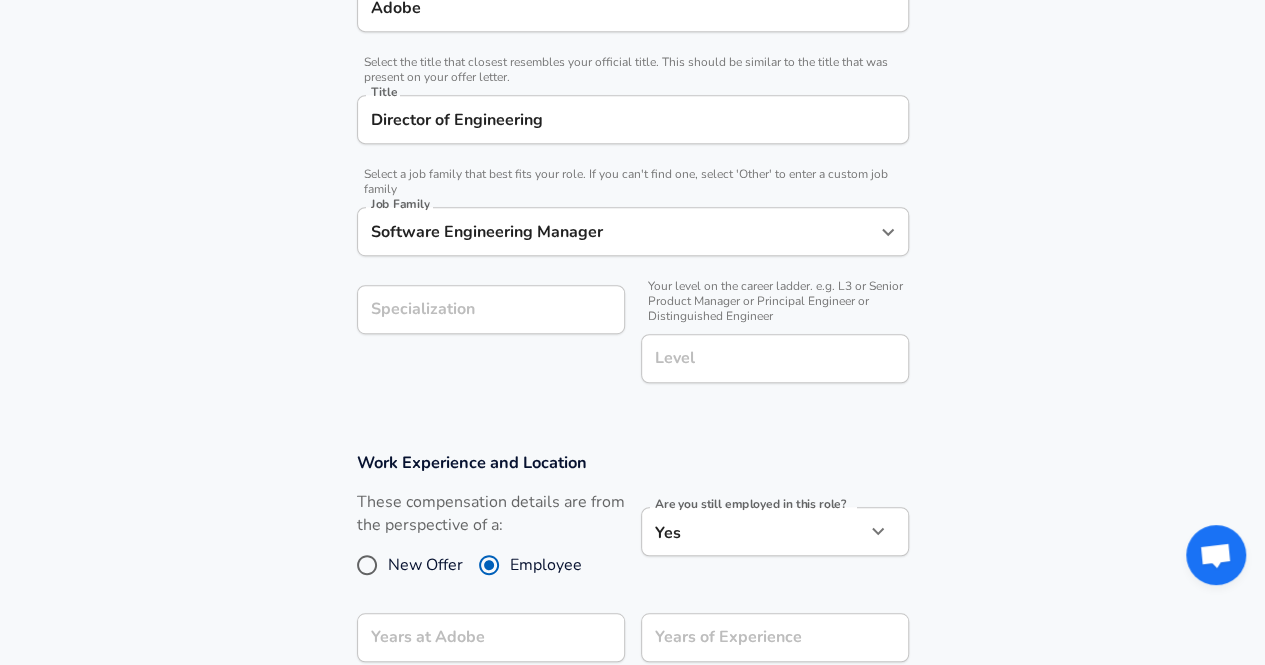 click on "Specialization Specialization" at bounding box center [483, 332] 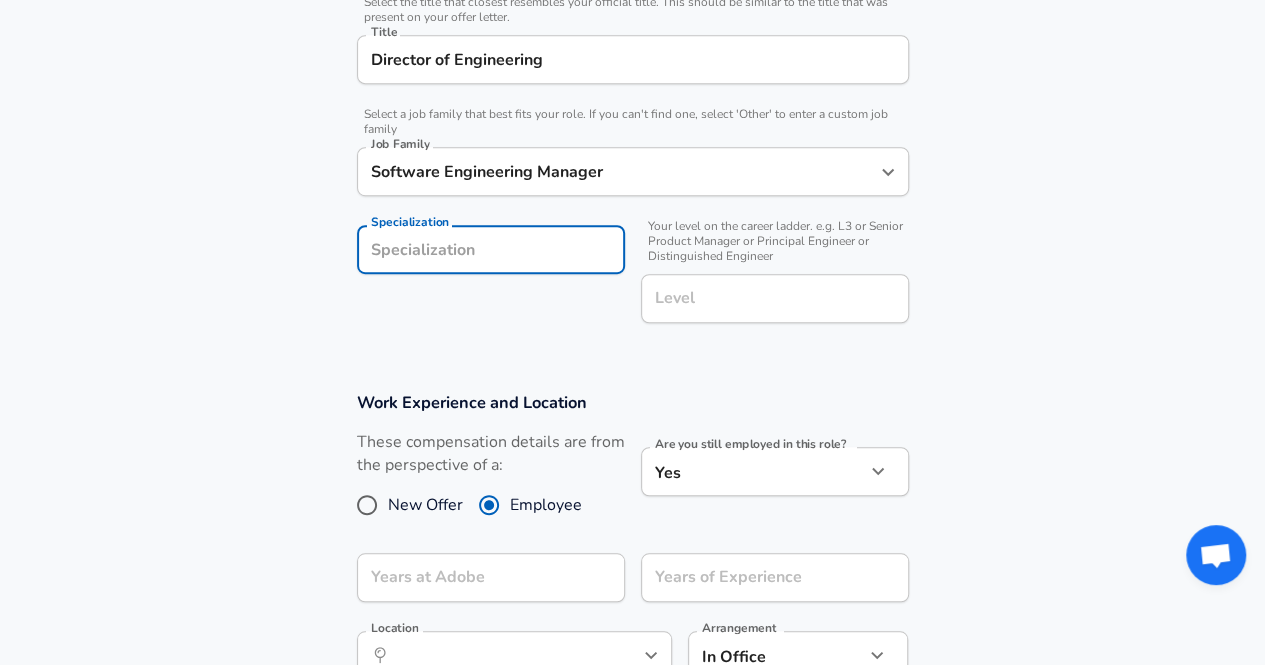 click on "Specialization" at bounding box center (491, 249) 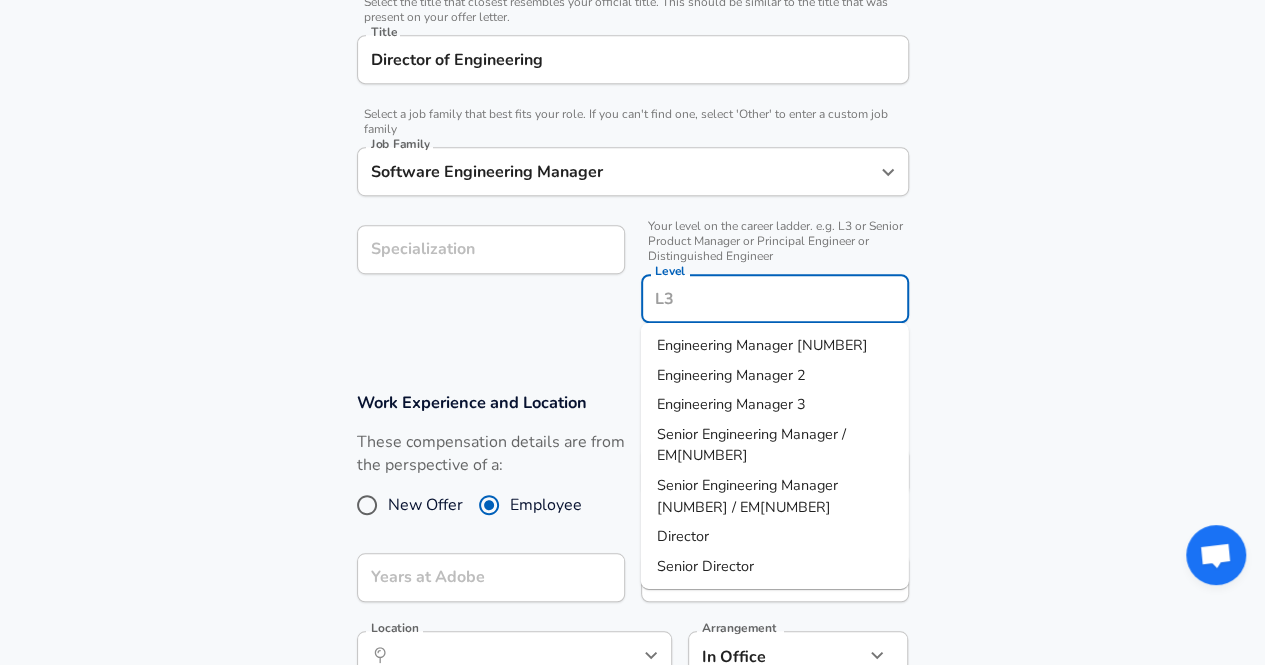 click on "Director" at bounding box center [775, 537] 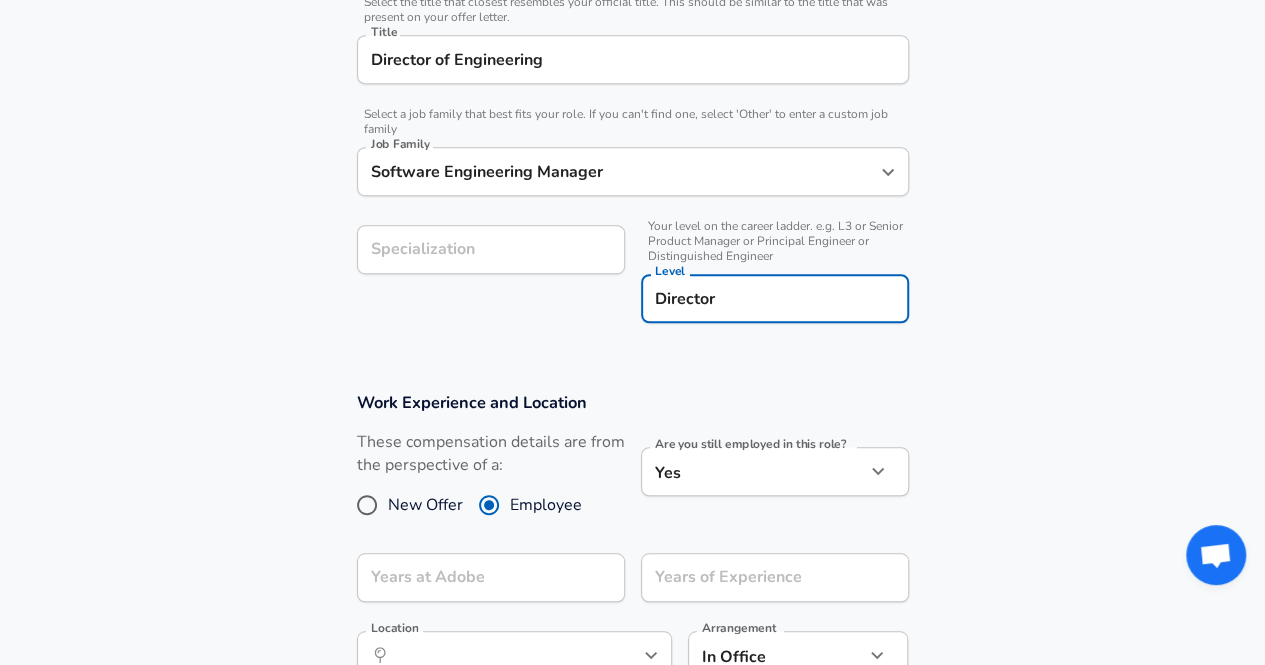 click on "Company & Title Information Enter the company you received your offer from Company Adobe Company Select the title that closest resembles your official title. This should be similar to the title that was present on your offer letter. Title Director of Engineering Title Select a job family that best fits your role. If you can't find one, select 'Other' to enter a custom job family Job Family Software Engineering Manager Job Family Specialization Specialization Your level on the career ladder. e.g. L3 or Senior Product Manager or Principal Engineer or Distinguished Engineer Level Director Level" at bounding box center [632, 102] 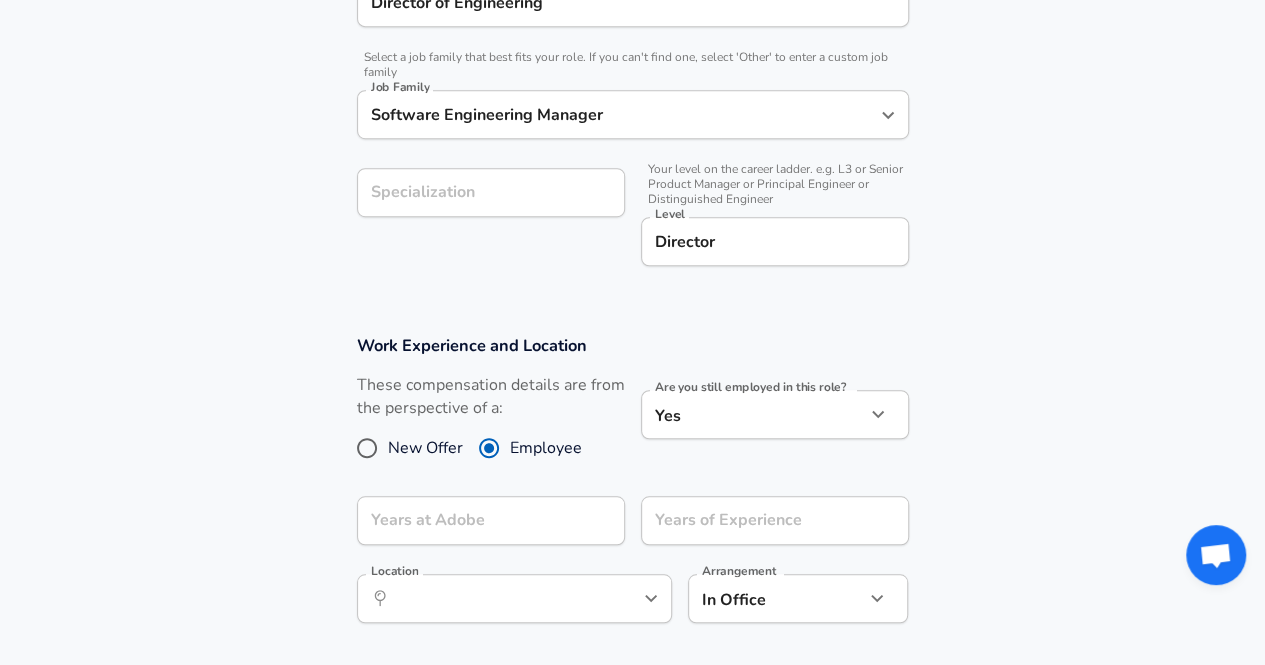 scroll, scrollTop: 620, scrollLeft: 0, axis: vertical 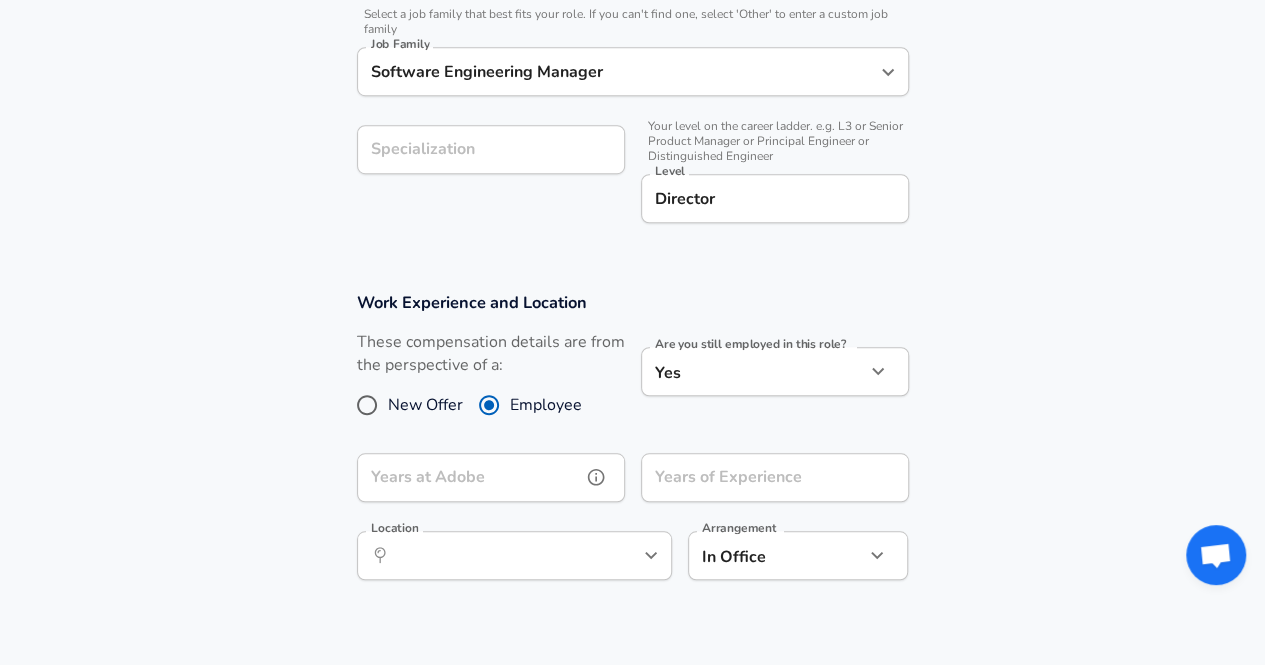 click on "Years at Adobe" at bounding box center [469, 477] 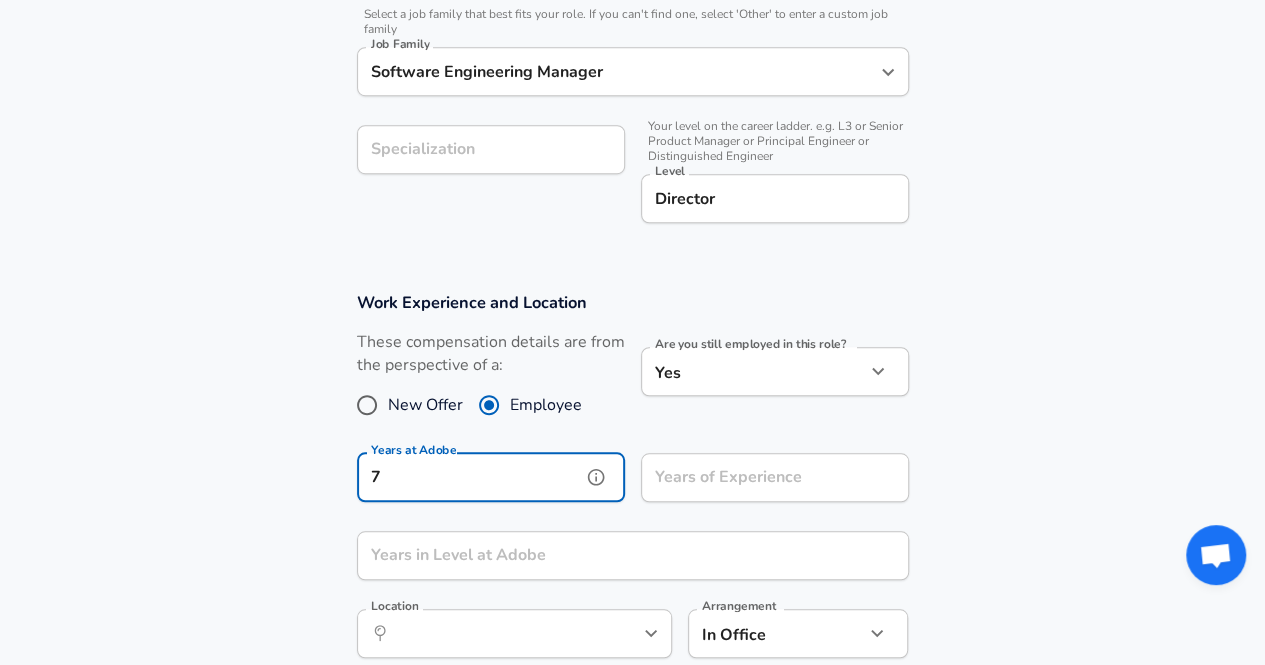 type on "7" 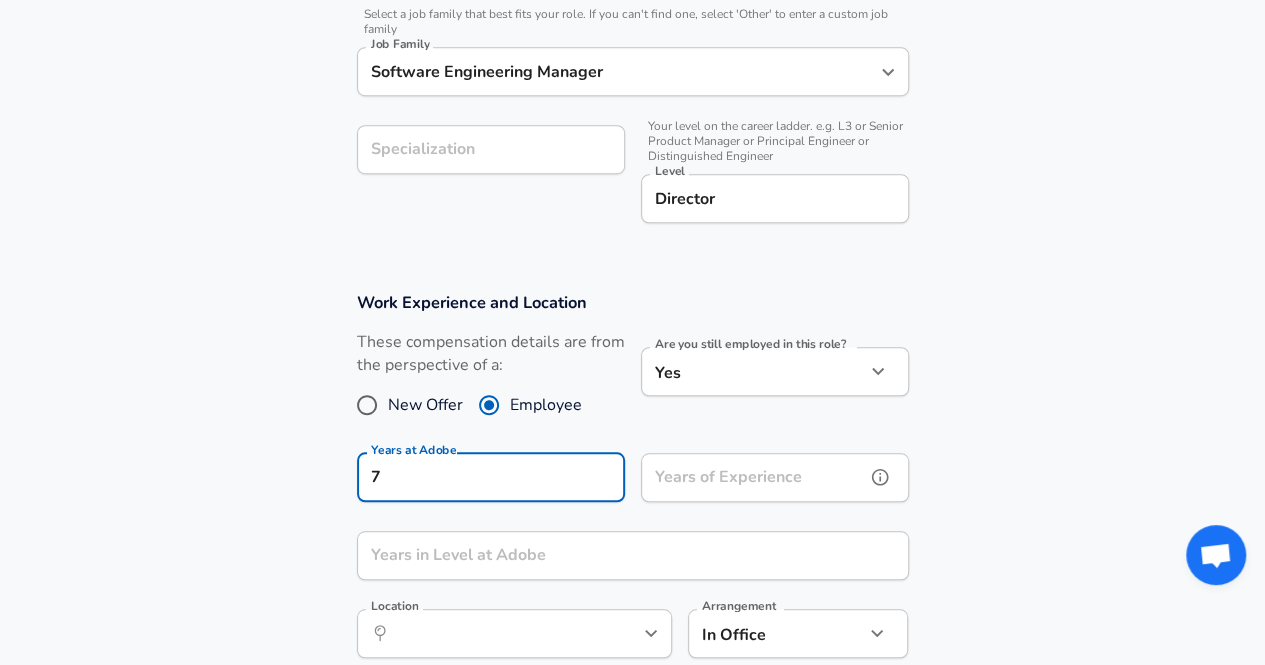 click on "Years of Experience Years of Experience" at bounding box center [775, 480] 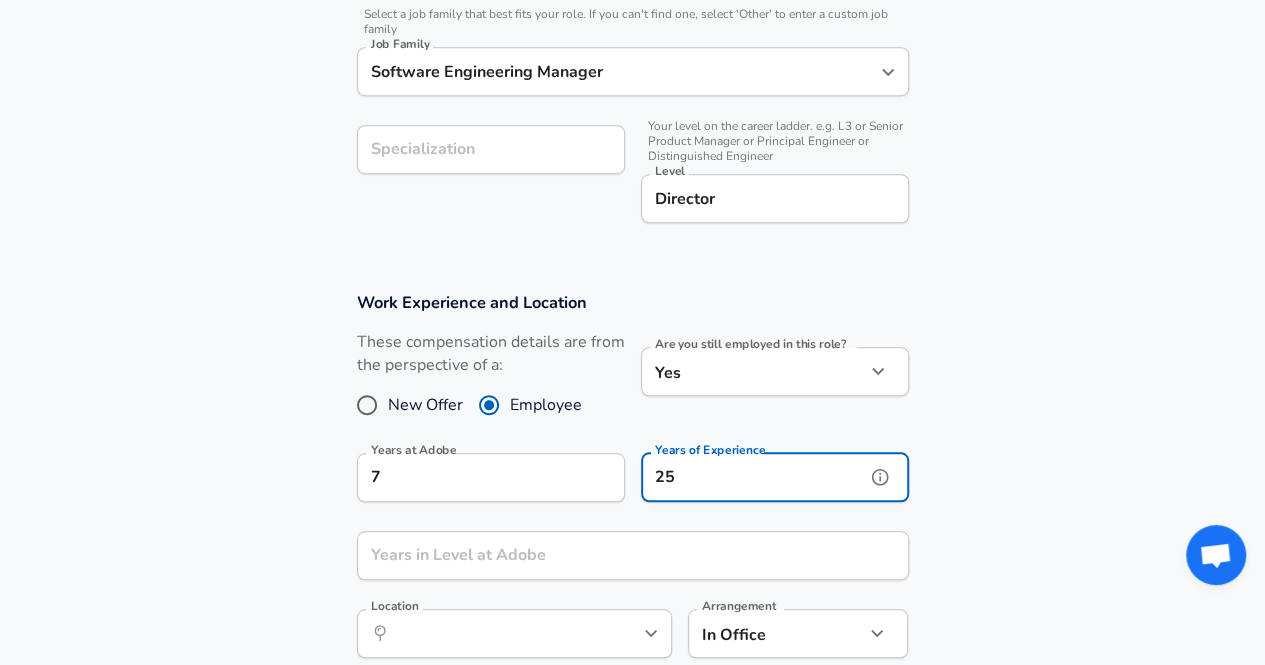 scroll, scrollTop: 720, scrollLeft: 0, axis: vertical 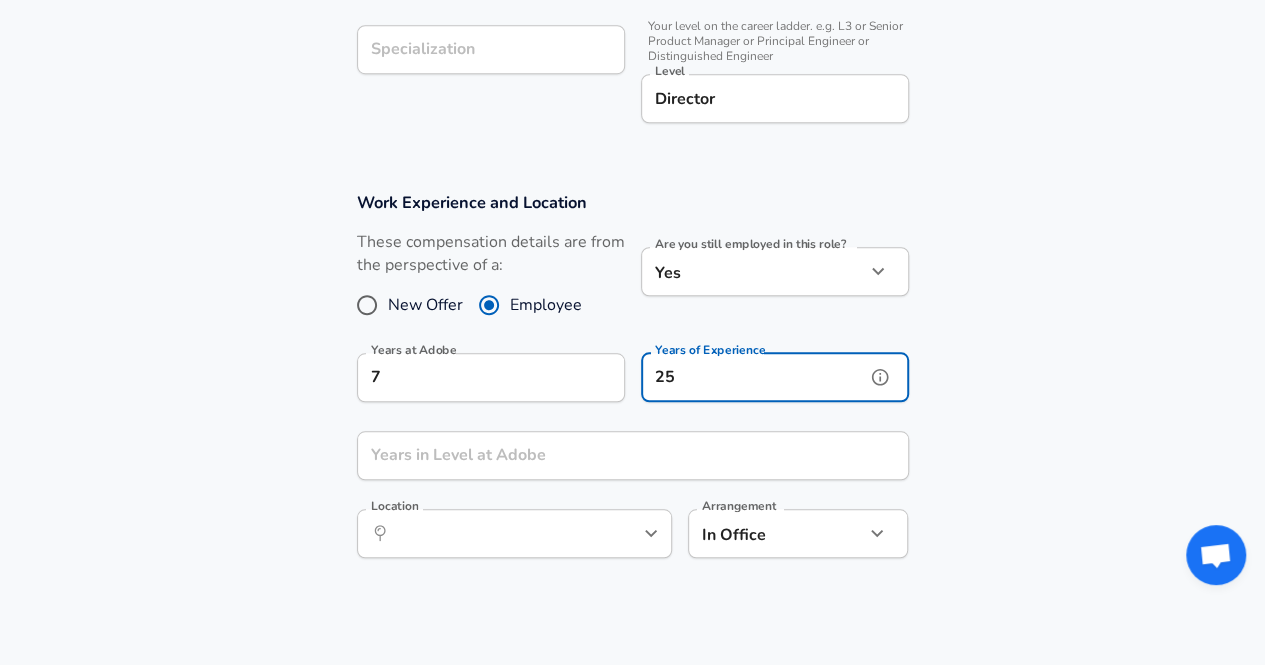type on "25" 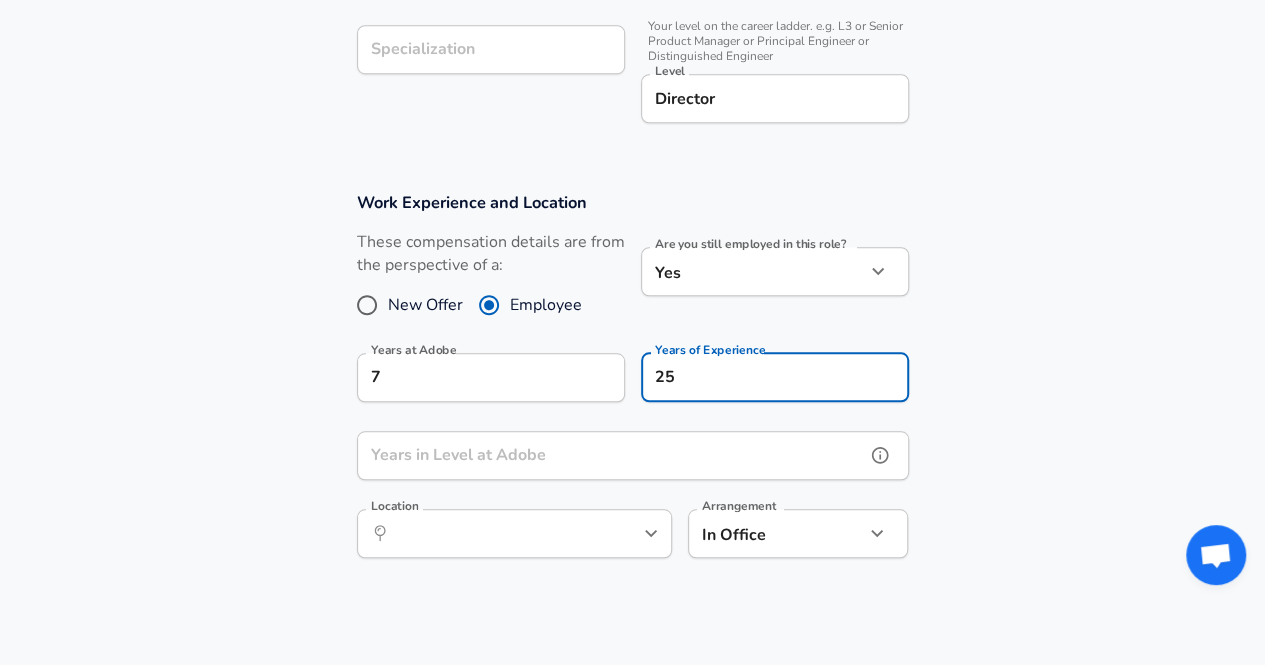 click on "Years in Level at Adobe" at bounding box center [611, 455] 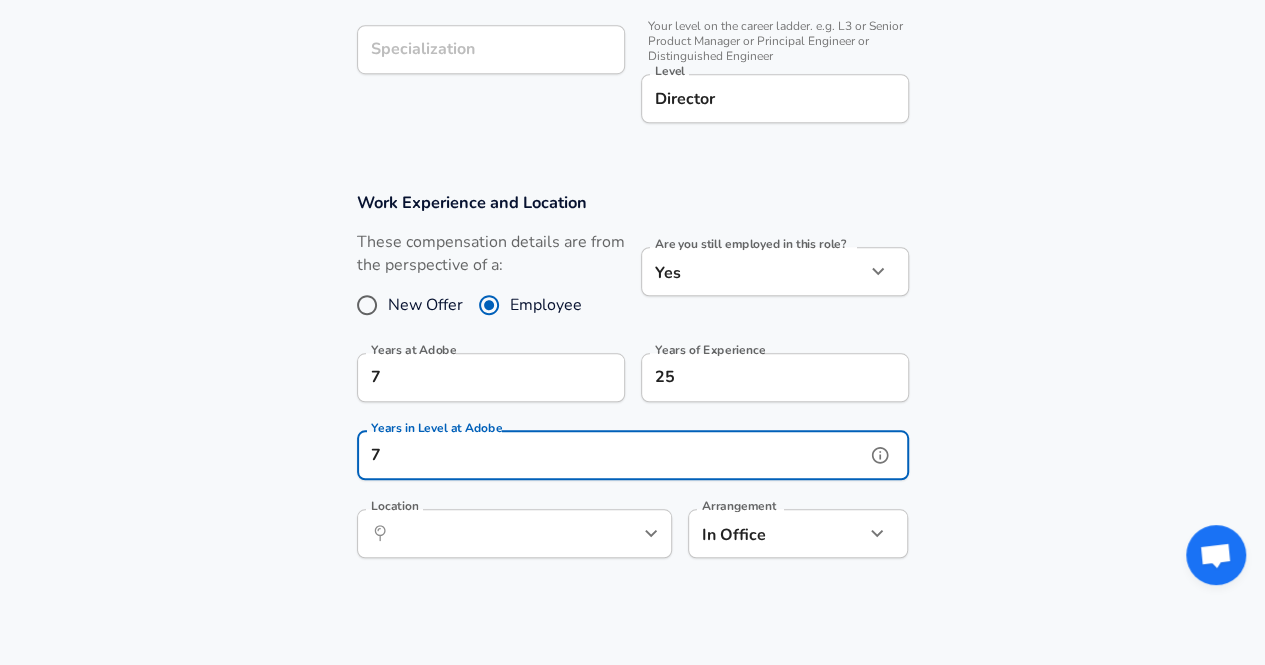 type on "7" 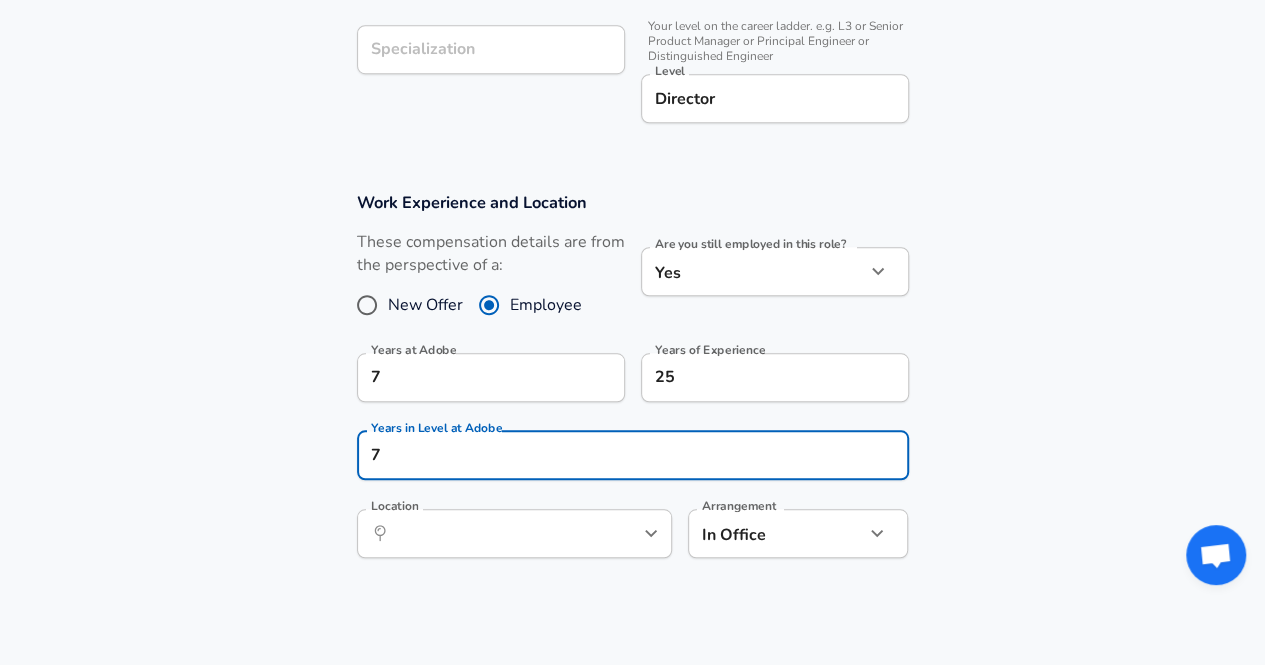 click on "Work Experience and Location These compensation details are from the perspective of a: New Offer Employee Are you still employed in this role? Yes yes Are you still employed in this role? Years at Adobe [NUMBER] Years at Adobe Years of Experience [NUMBER] Years of Experience Years in Level at Adobe [NUMBER] Years in Level at Adobe Location ​ Location Arrangement In Office office Arrangement" at bounding box center [632, 385] 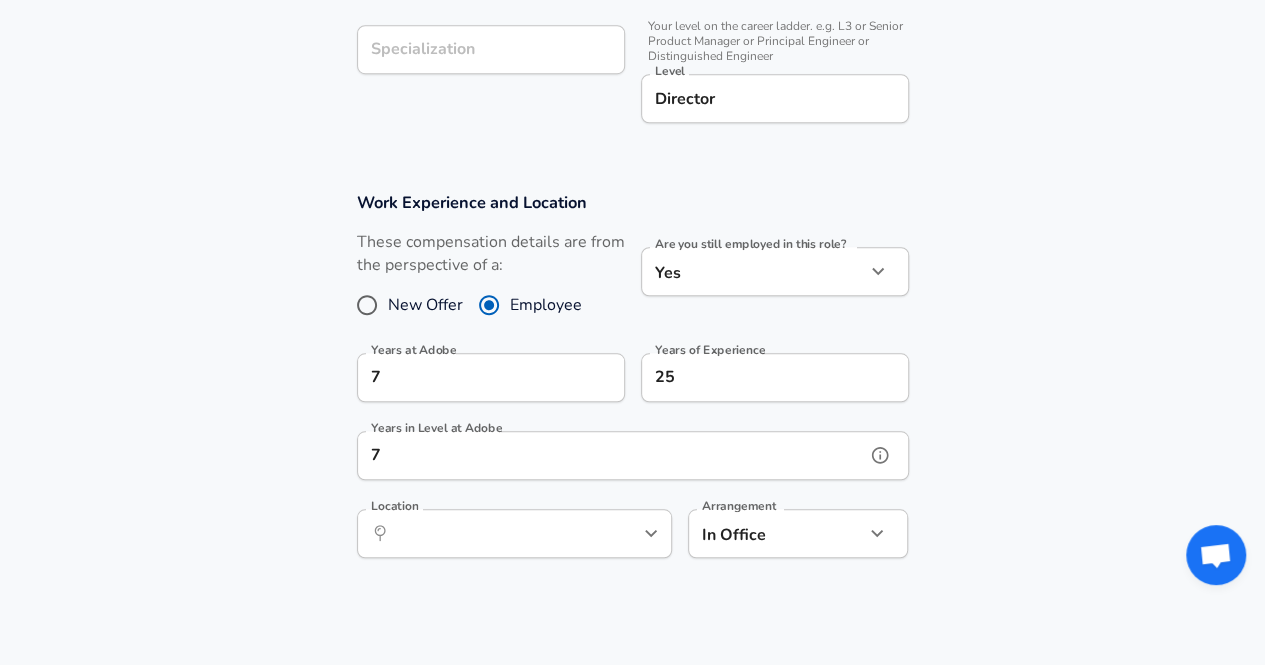 click on "7" at bounding box center [611, 455] 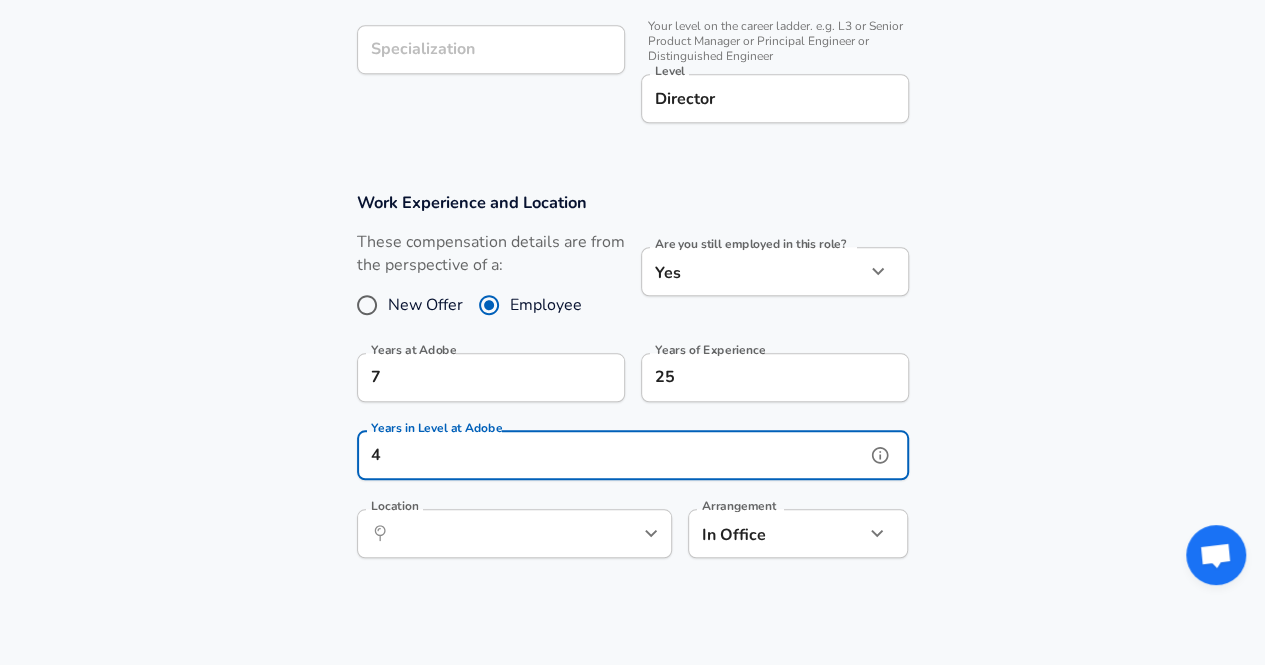 click on "​ Location" at bounding box center [514, 533] 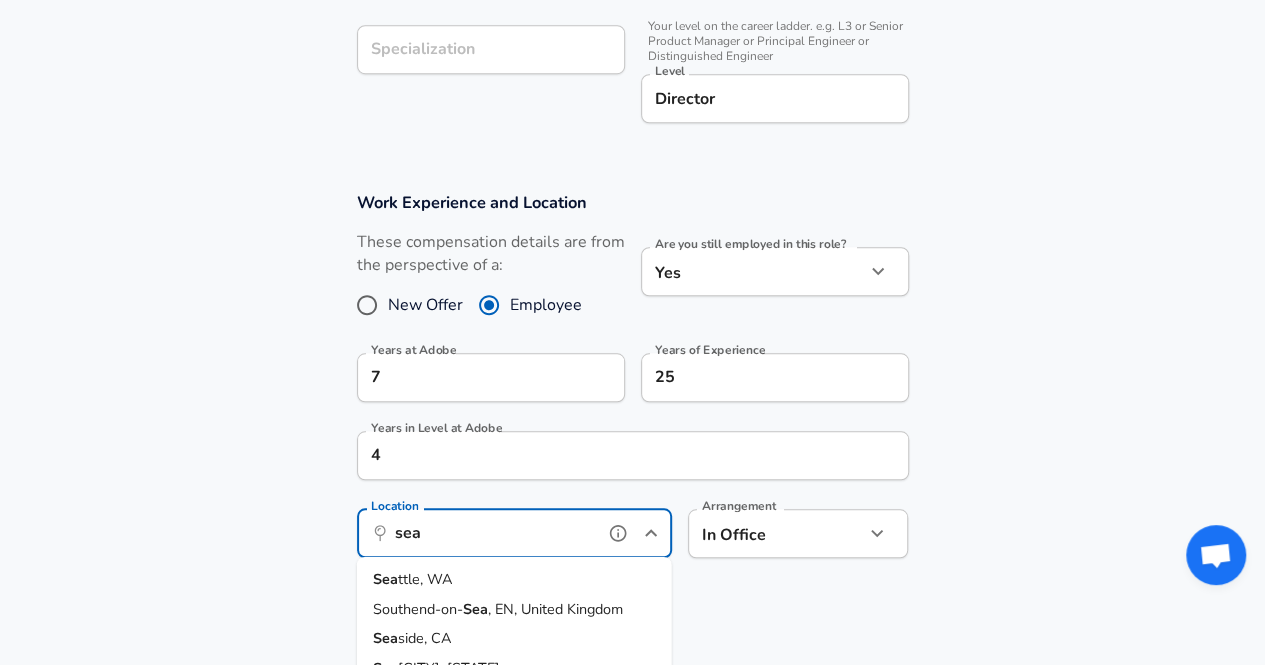 click on "[CITY], [STATE]" at bounding box center (514, 580) 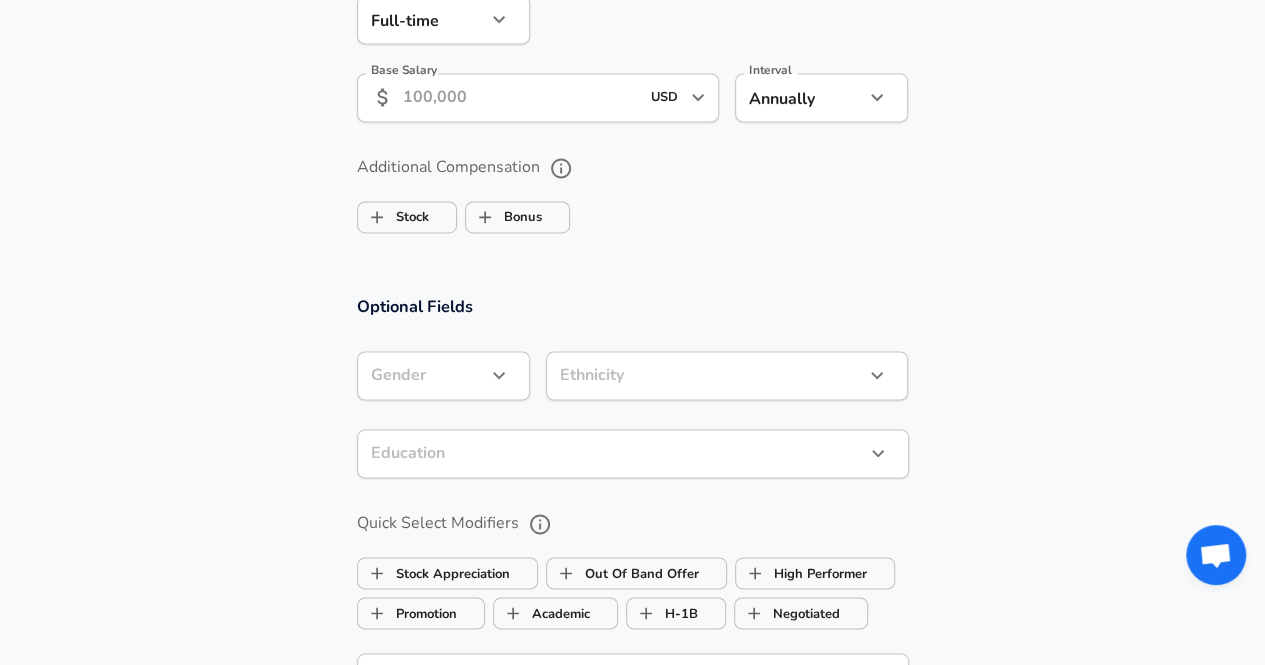 scroll, scrollTop: 1320, scrollLeft: 0, axis: vertical 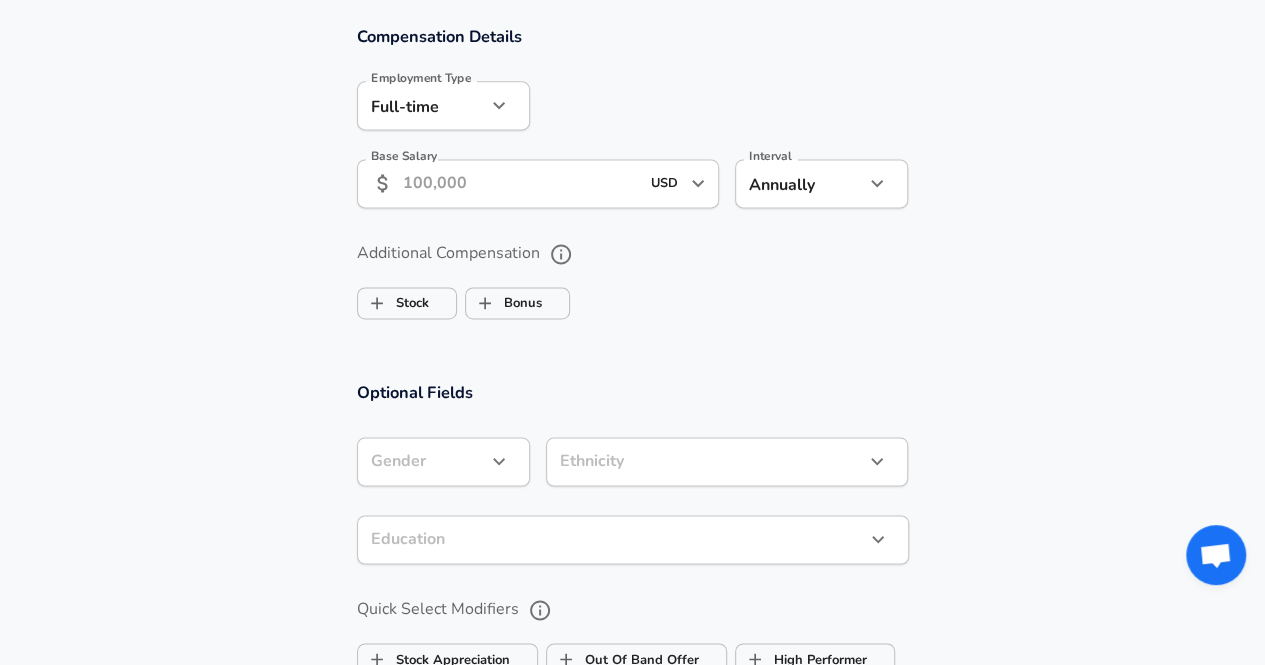 type on "Seattle, WA" 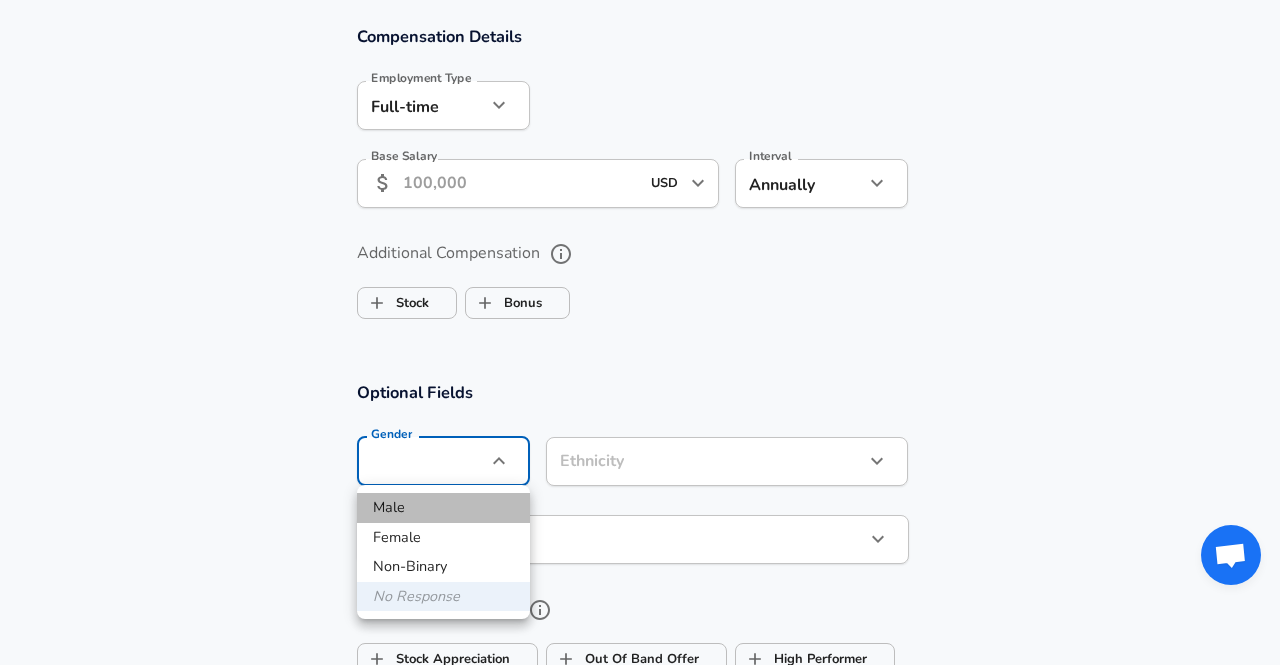 click on "Male" at bounding box center [443, 508] 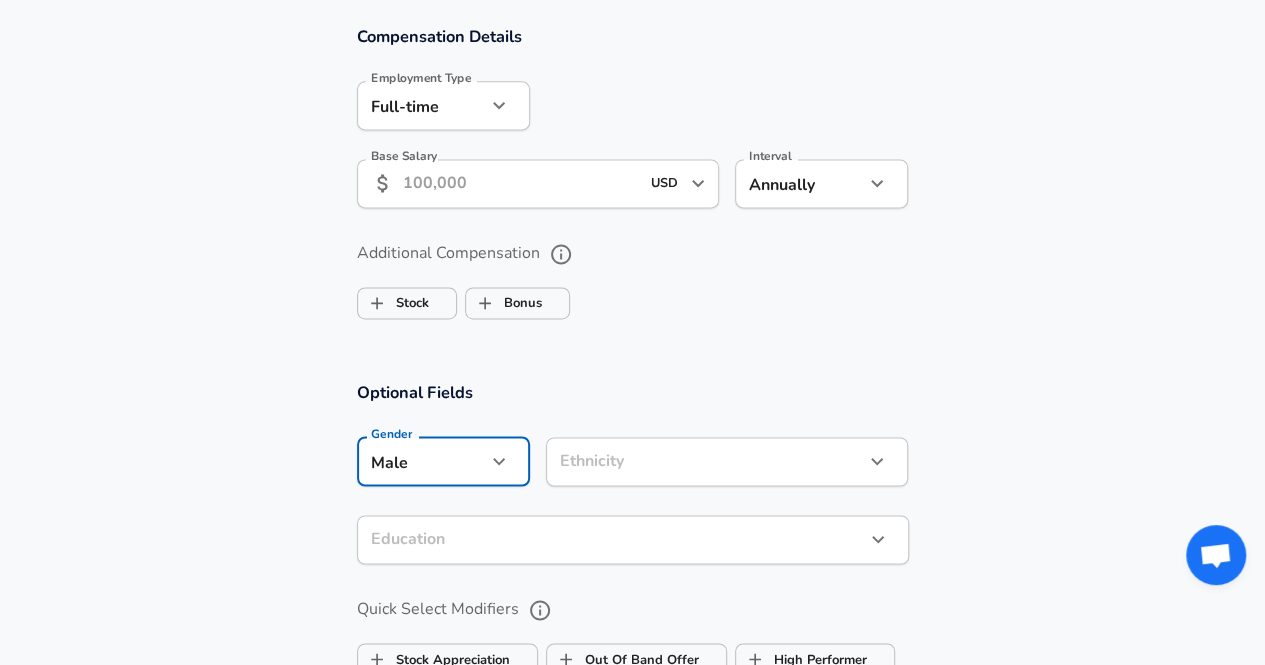 click on "We value your privacy We use cookies to enhance your browsing experience, serve personalized ads or content, and analyze our traffic. By clicking "Accept All", you consent to our use of cookies. Customize    Accept All   Customize Consent Preferences   We use cookies to help you navigate efficiently and perform certain functions. You will find detailed information about all cookies under each consent category below. The cookies that are categorized as "Necessary" are stored on your browser as they are essential for enabling the basic functionalities of the site. ...  Show more Necessary Always Active Necessary cookies are required to enable the basic features of this site, such as providing secure log-in or adjusting your consent preferences. These cookies do not store any personally identifiable data. Cookie _GRECAPTCHA Duration 5 months 27 days Description Google Recaptcha service sets this cookie to identify bots to protect the website against malicious spam attacks. Cookie __stripe_mid Duration 1 year MR" at bounding box center (632, -988) 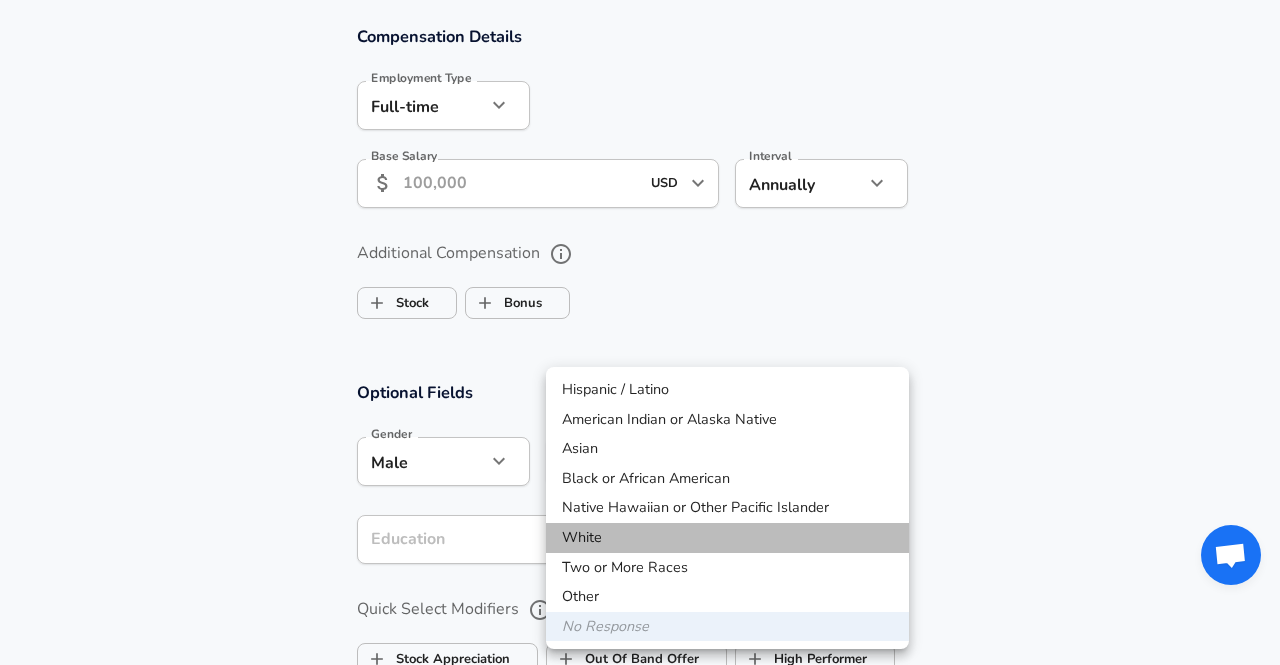 click on "White" at bounding box center [727, 538] 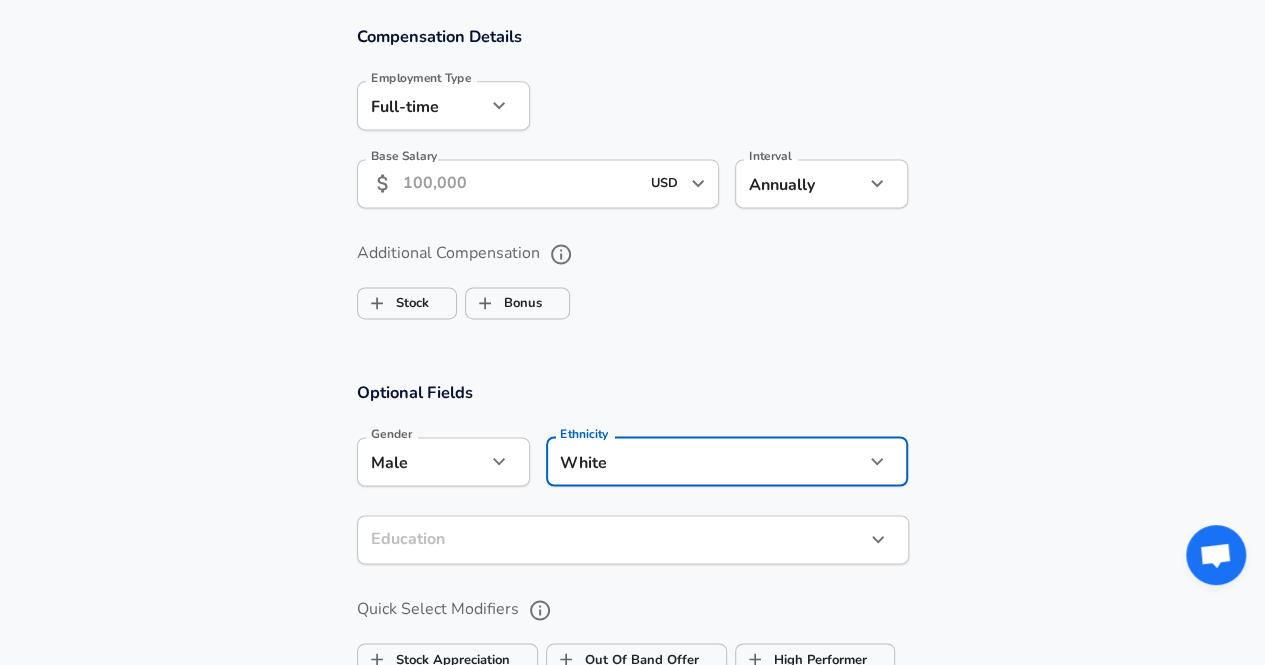 click on "We value your privacy We use cookies to enhance your browsing experience, serve personalized ads or content, and analyze our traffic. By clicking "Accept All", you consent to our use of cookies. Customize    Accept All   Customize Consent Preferences   We use cookies to help you navigate efficiently and perform certain functions. You will find detailed information about all cookies under each consent category below. The cookies that are categorized as "Necessary" are stored on your browser as they are essential for enabling the basic functionalities of the site. ...  Show more Necessary Always Active Necessary cookies are required to enable the basic features of this site, such as providing secure log-in or adjusting your consent preferences. These cookies do not store any personally identifiable data. Cookie _GRECAPTCHA Duration 5 months 27 days Description Google Recaptcha service sets this cookie to identify bots to protect the website against malicious spam attacks. Cookie __stripe_mid Duration 1 year MR" at bounding box center [632, -988] 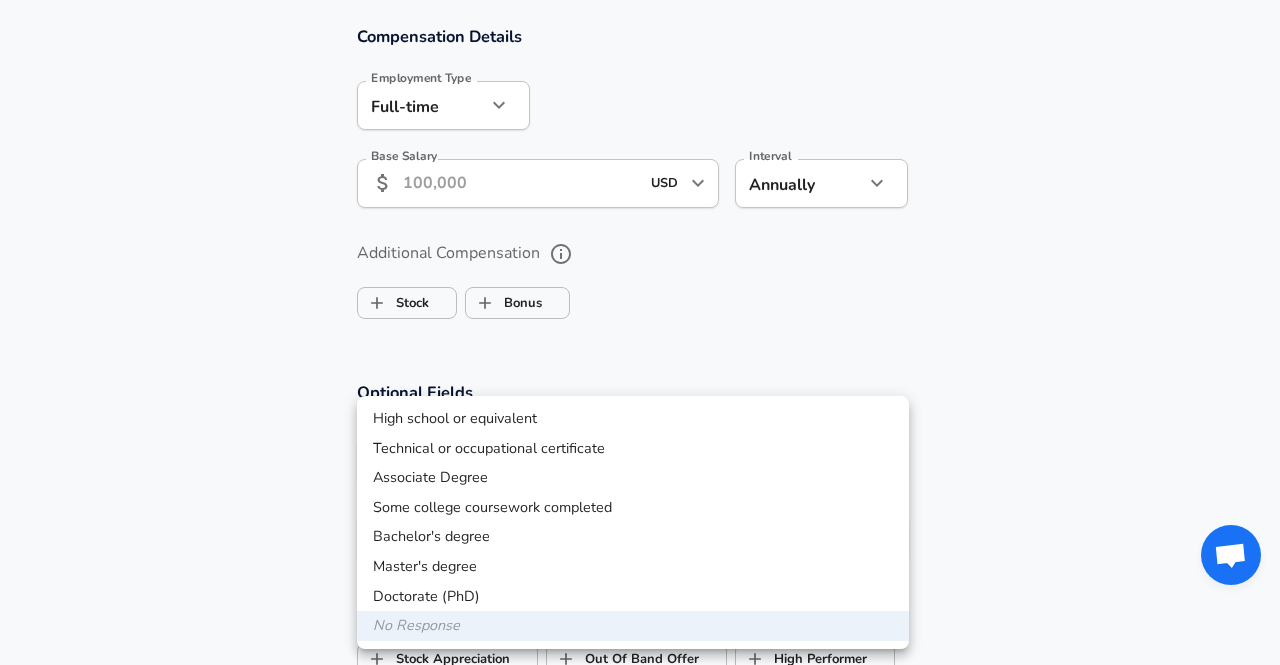 click on "Master's degree" at bounding box center [633, 567] 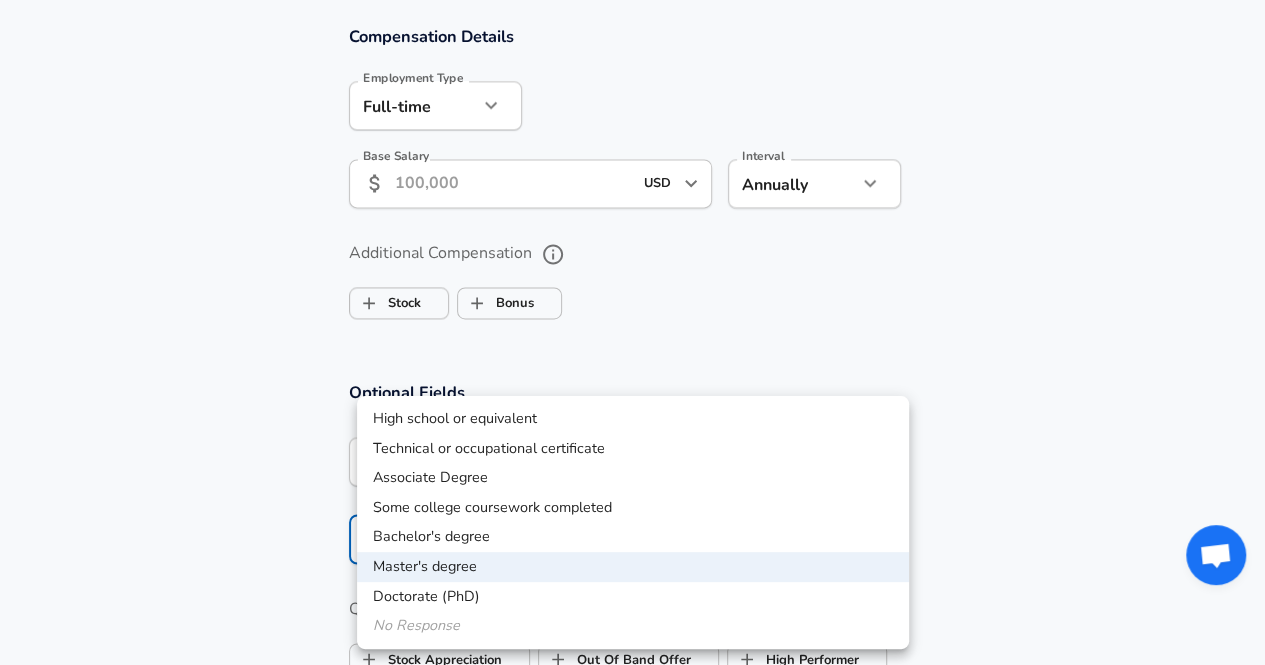 click on "We value your privacy We use cookies to enhance your browsing experience, serve personalized ads or content, and analyze our traffic. By clicking "Accept All", you consent to our use of cookies. Customize    Accept All   Customize Consent Preferences   We use cookies to help you navigate efficiently and perform certain functions. You will find detailed information about all cookies under each consent category below. The cookies that are categorized as "Necessary" are stored on your browser as they are essential for enabling the basic functionalities of the site. ...  Show more Necessary Always Active Necessary cookies are required to enable the basic features of this site, such as providing secure log-in or adjusting your consent preferences. These cookies do not store any personally identifiable data. Cookie _GRECAPTCHA Duration 5 months 27 days Description Google Recaptcha service sets this cookie to identify bots to protect the website against malicious spam attacks. Cookie __stripe_mid Duration 1 year MR" at bounding box center [632, -988] 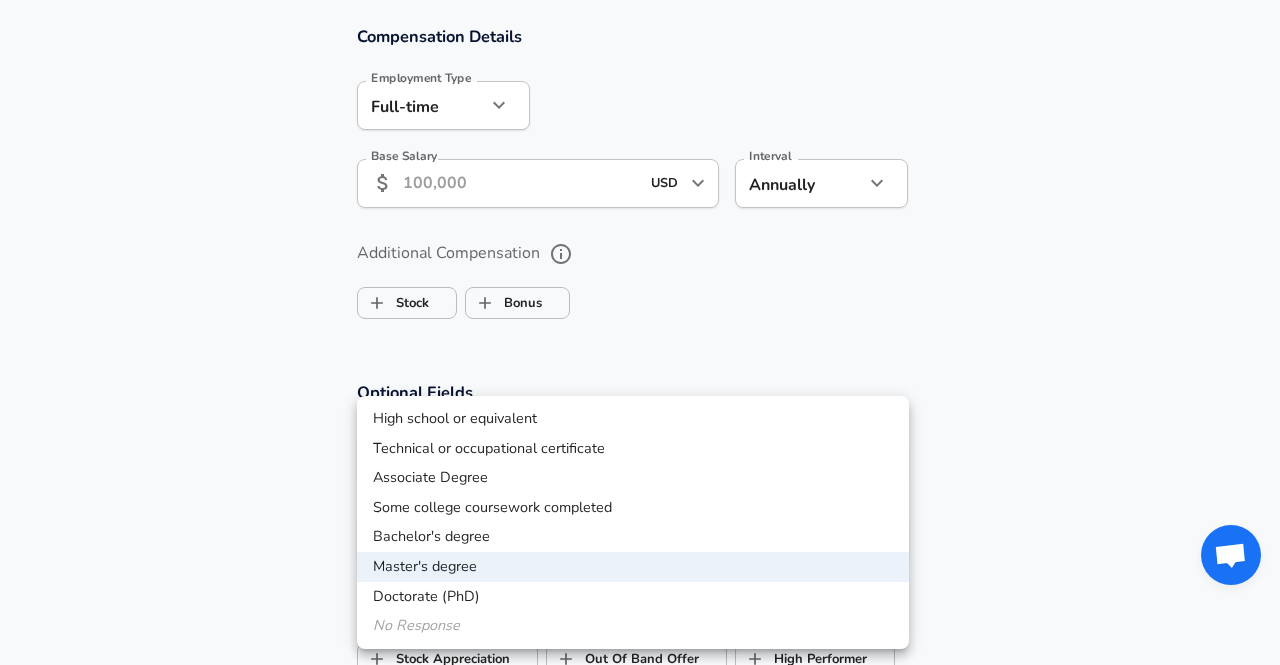 click on "Master's degree" at bounding box center [633, 567] 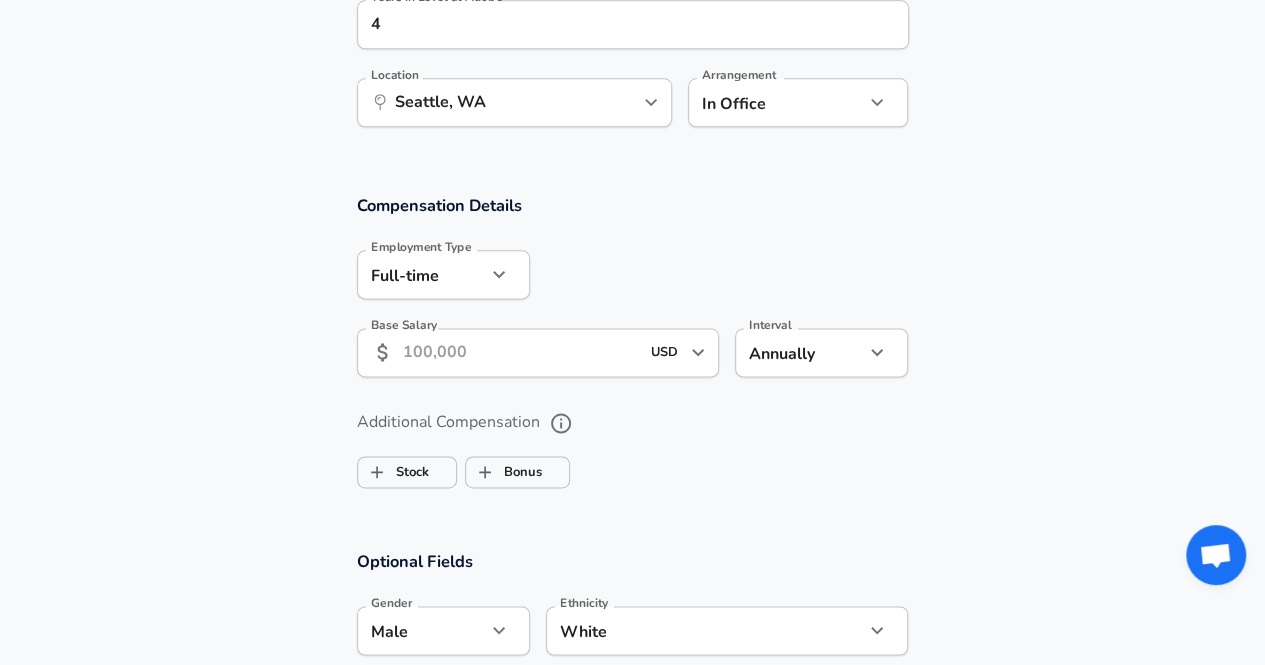 scroll, scrollTop: 1120, scrollLeft: 0, axis: vertical 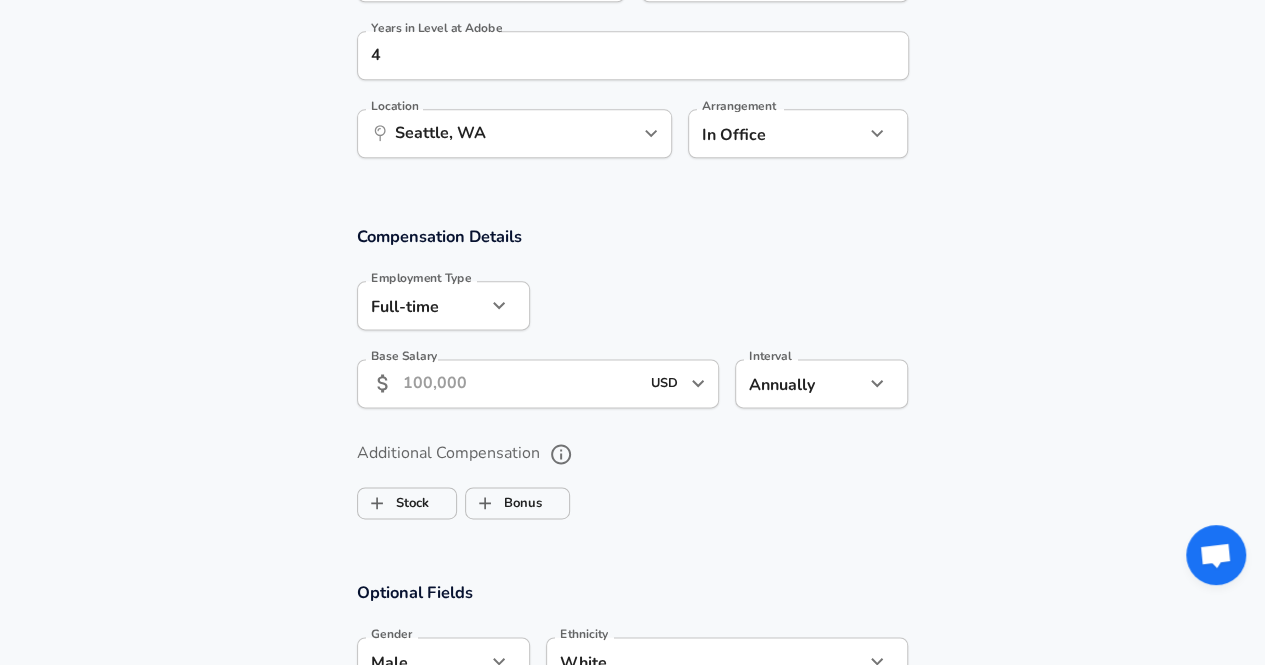 click on "Base Salary" at bounding box center [521, 383] 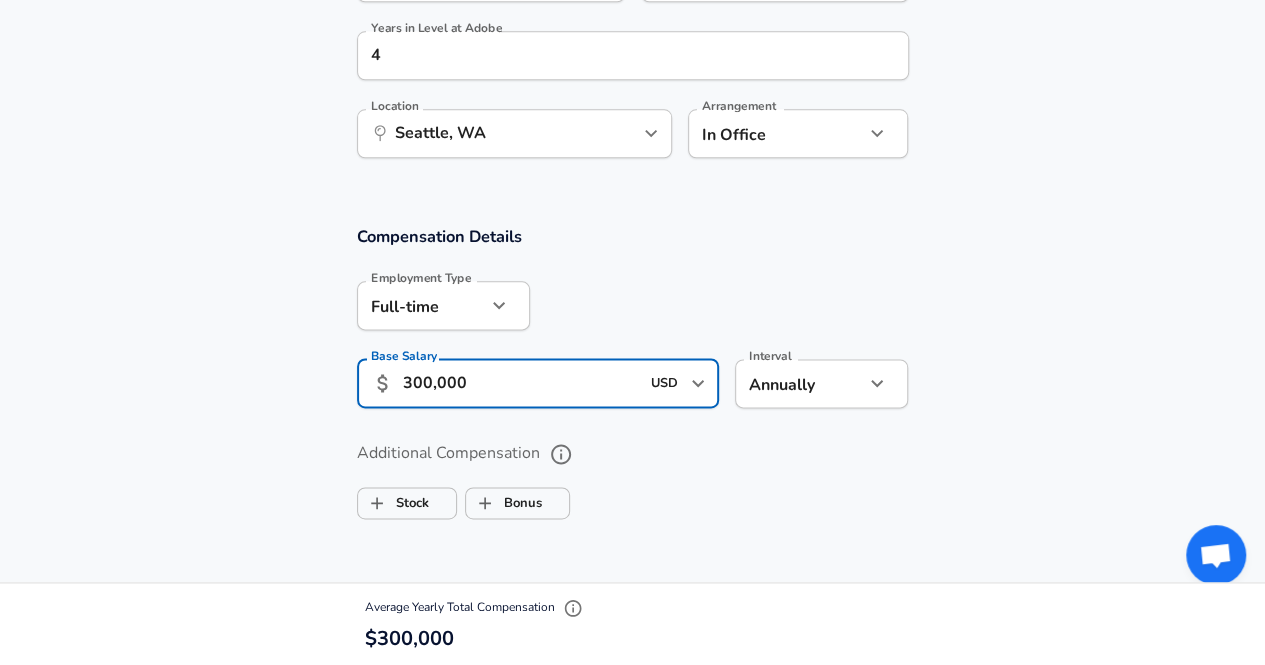 scroll, scrollTop: 1220, scrollLeft: 0, axis: vertical 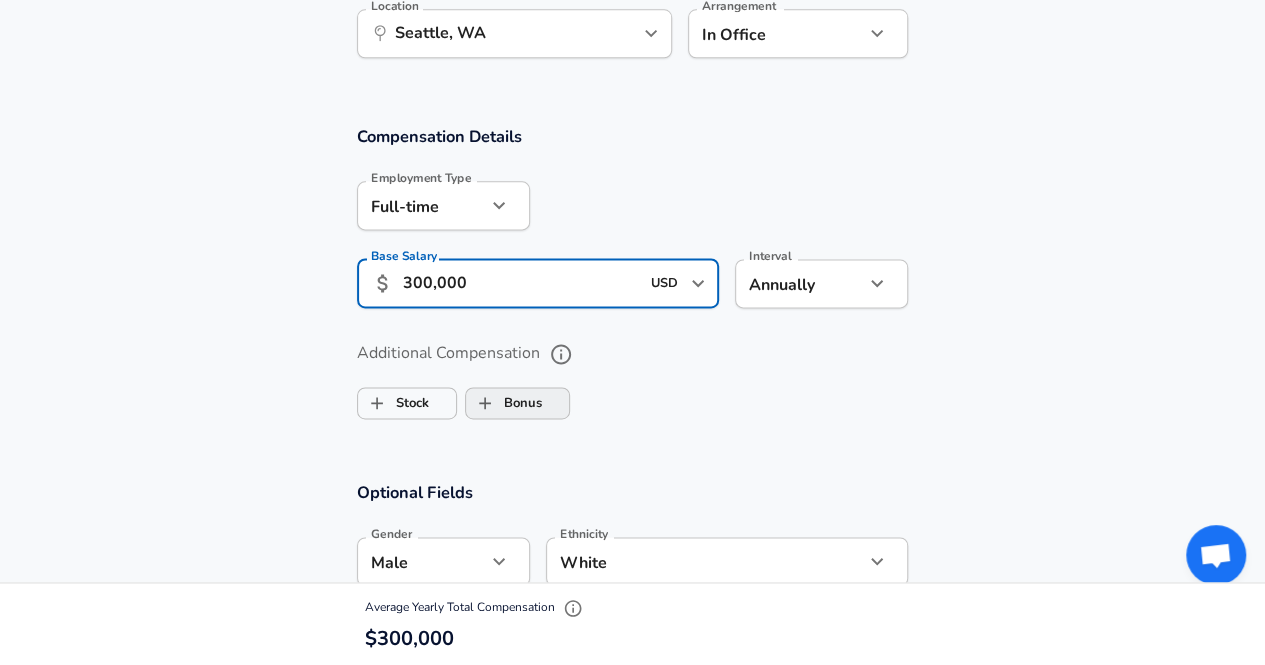 type on "300,000" 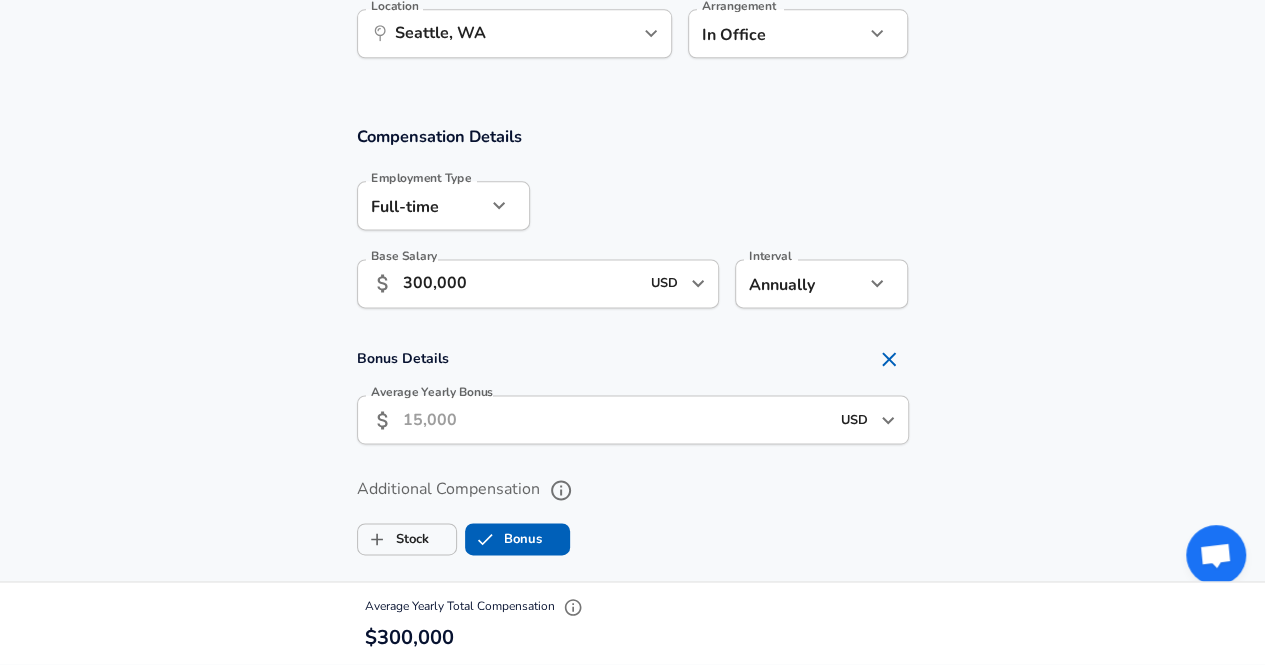 click on "Average Yearly Bonus" at bounding box center (616, 419) 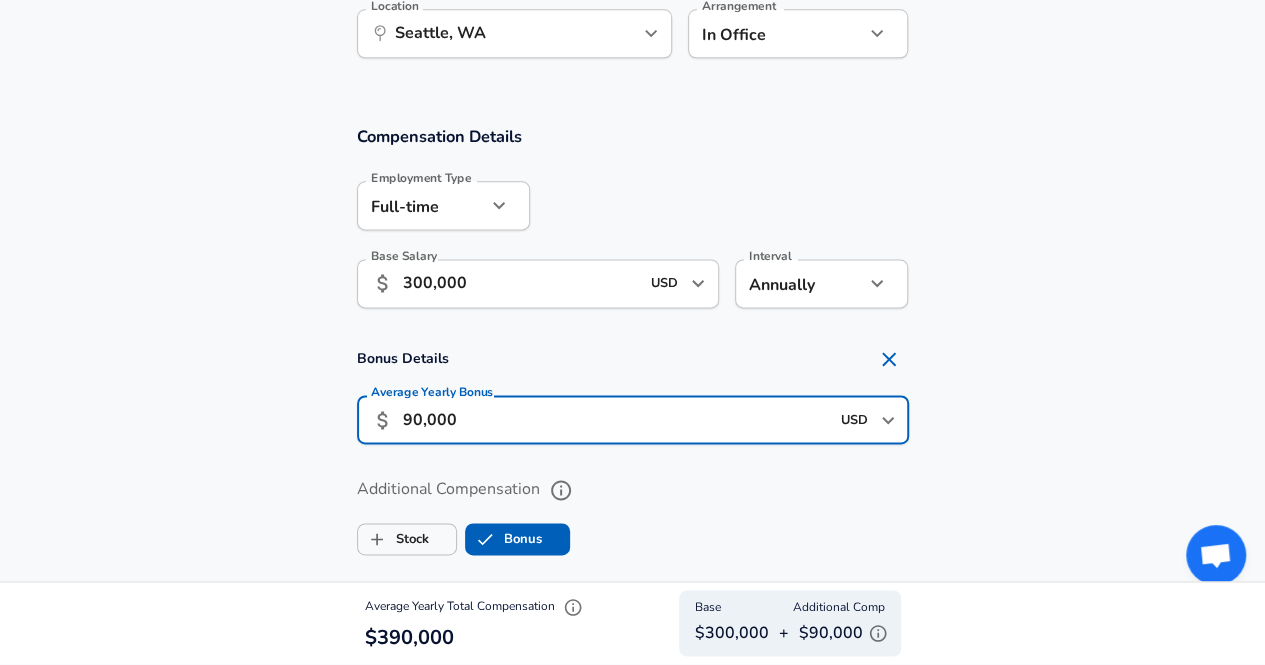 type on "90,000" 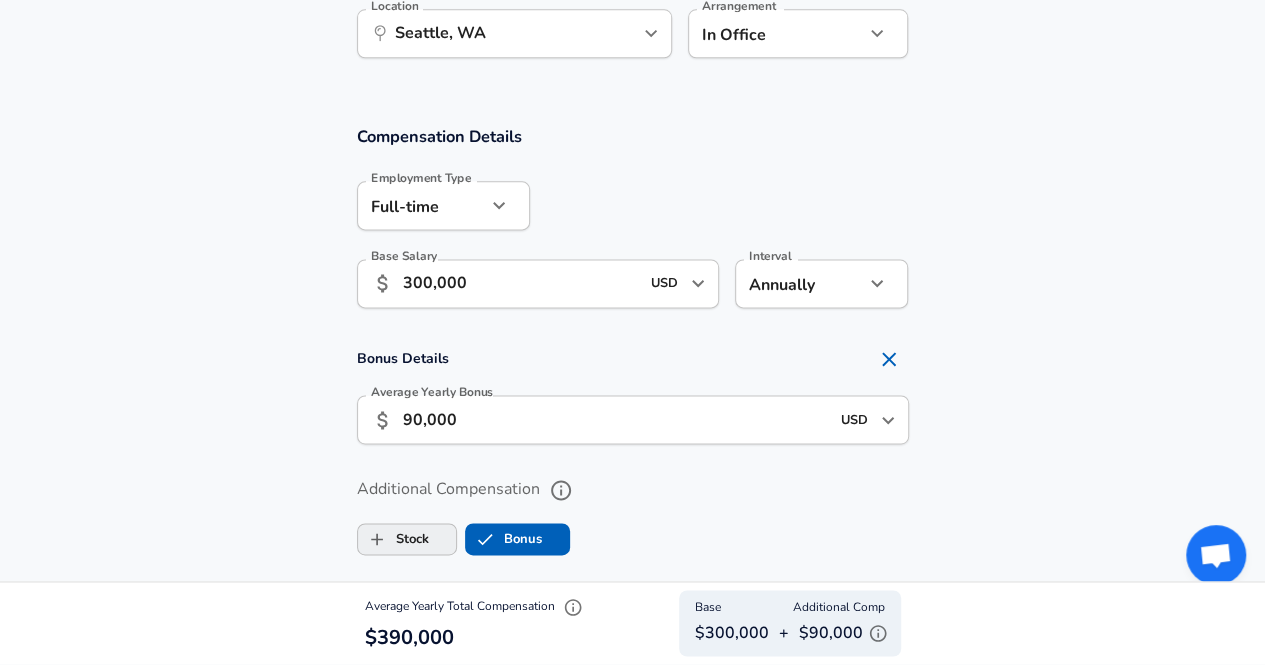 click on "Stock" at bounding box center (393, 539) 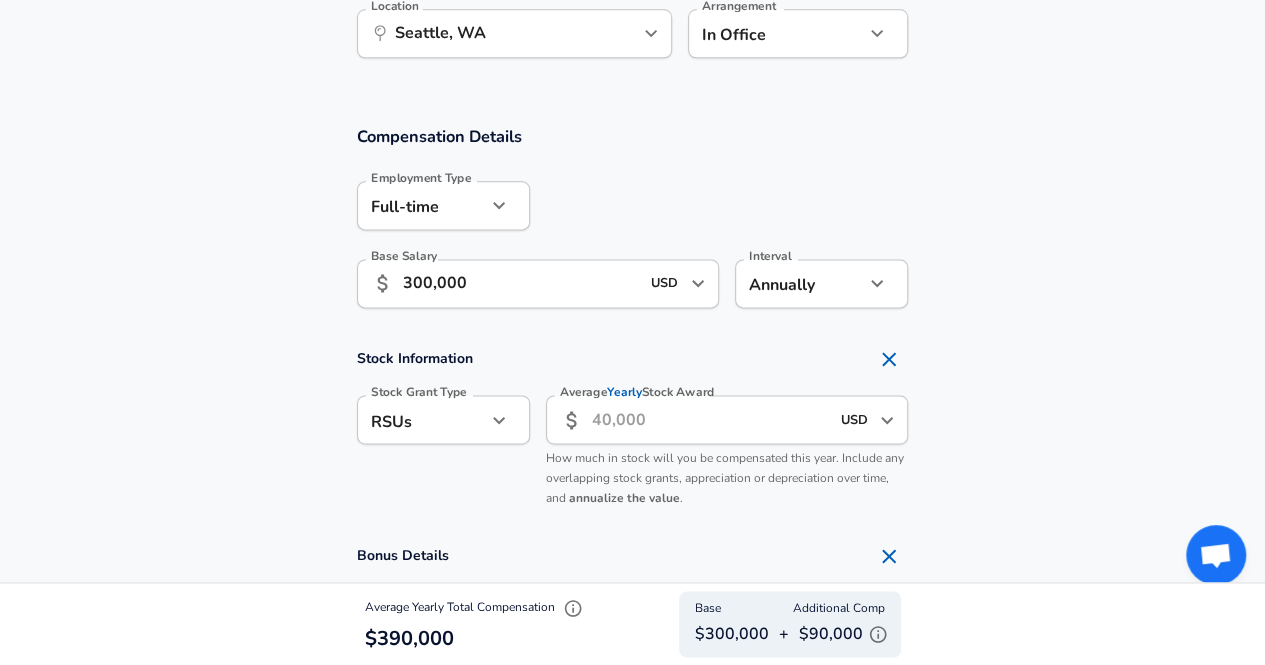 click on "Average  Yearly  Stock Award" at bounding box center (710, 419) 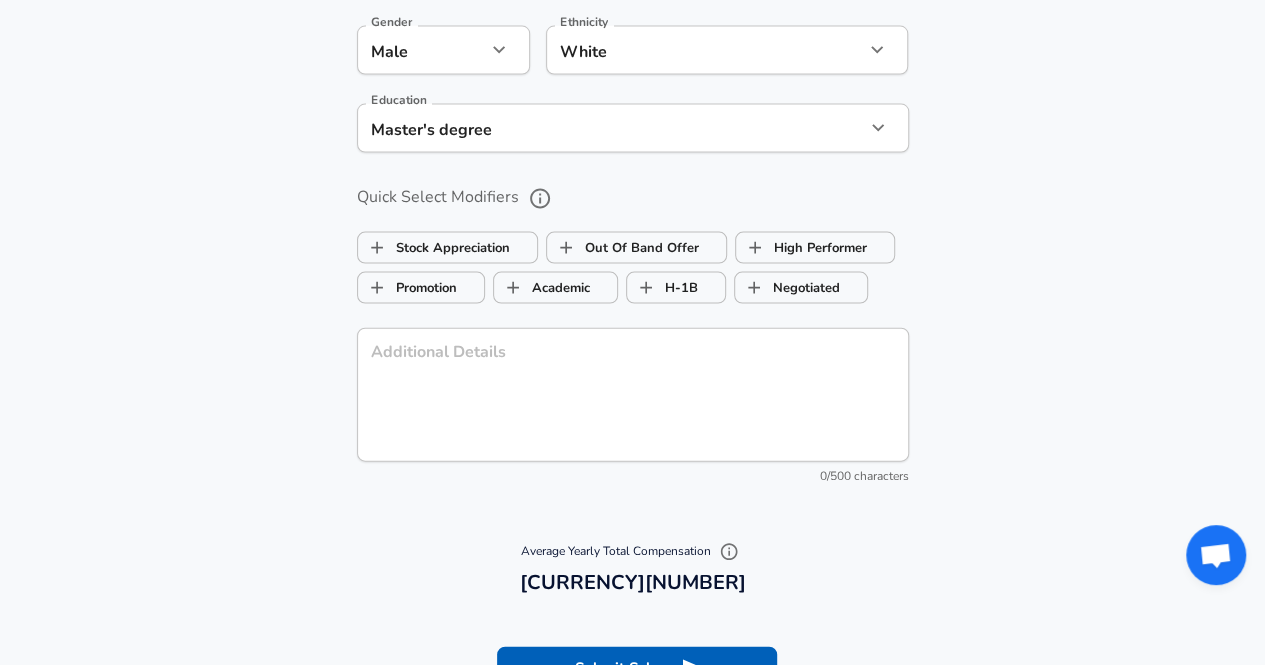 scroll, scrollTop: 2020, scrollLeft: 0, axis: vertical 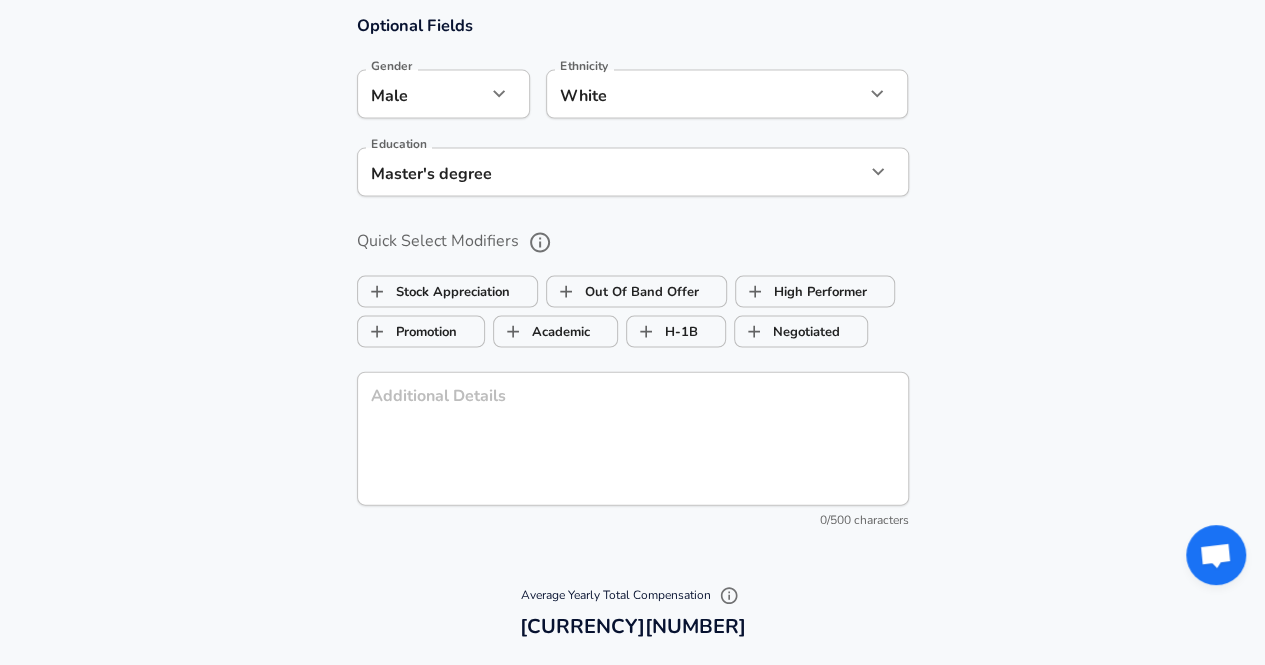 type on "300,000" 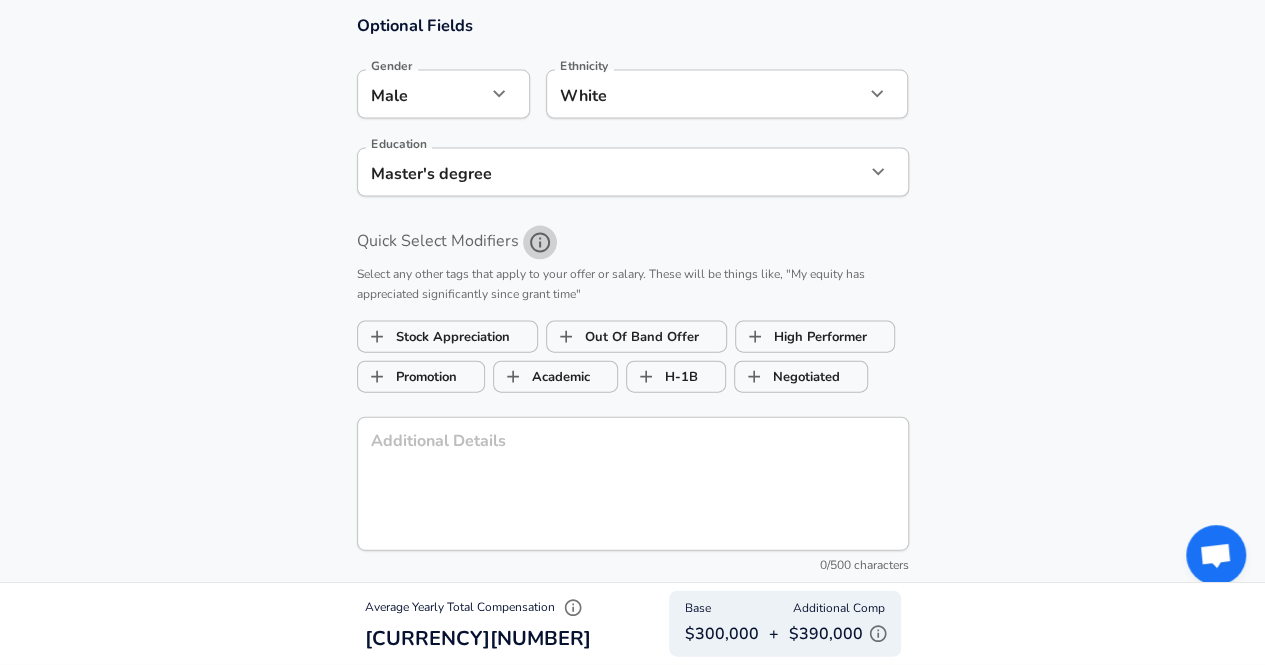 click 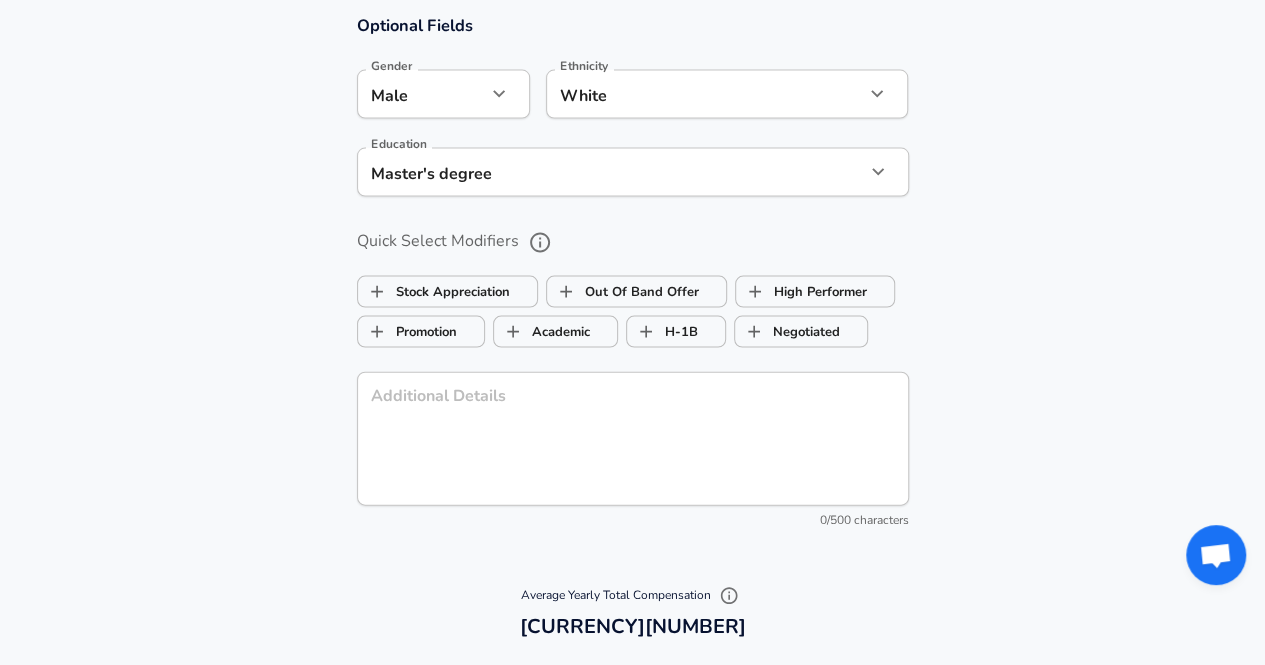 click 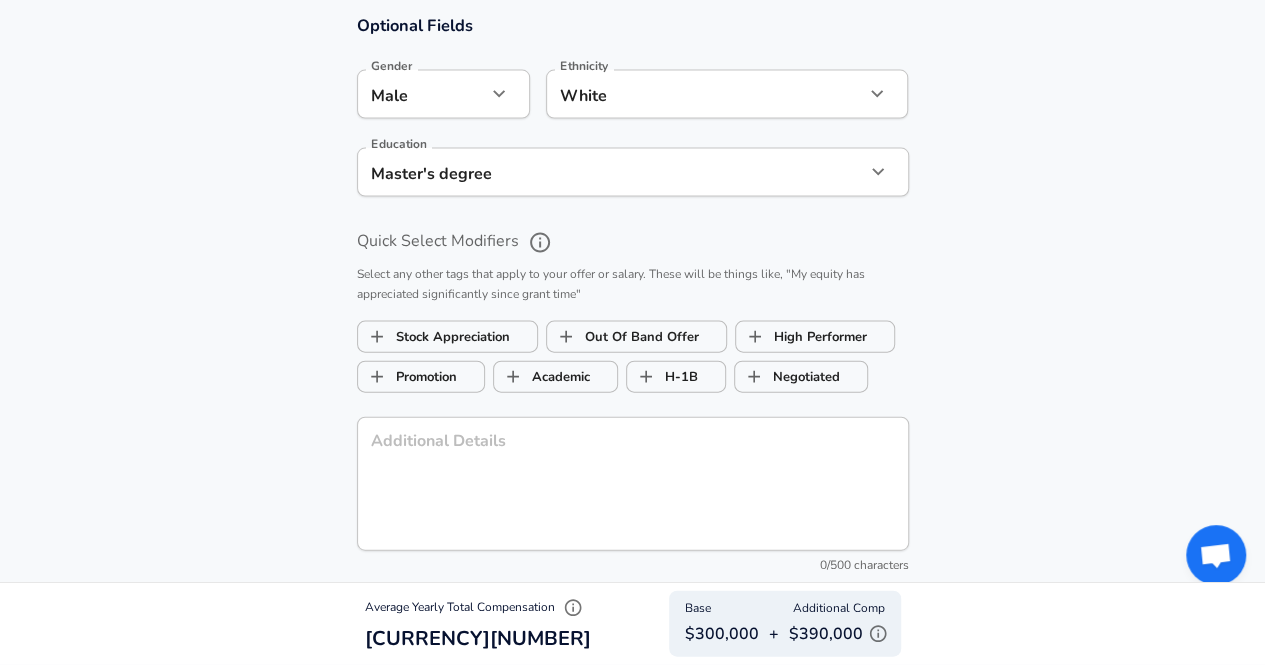 click 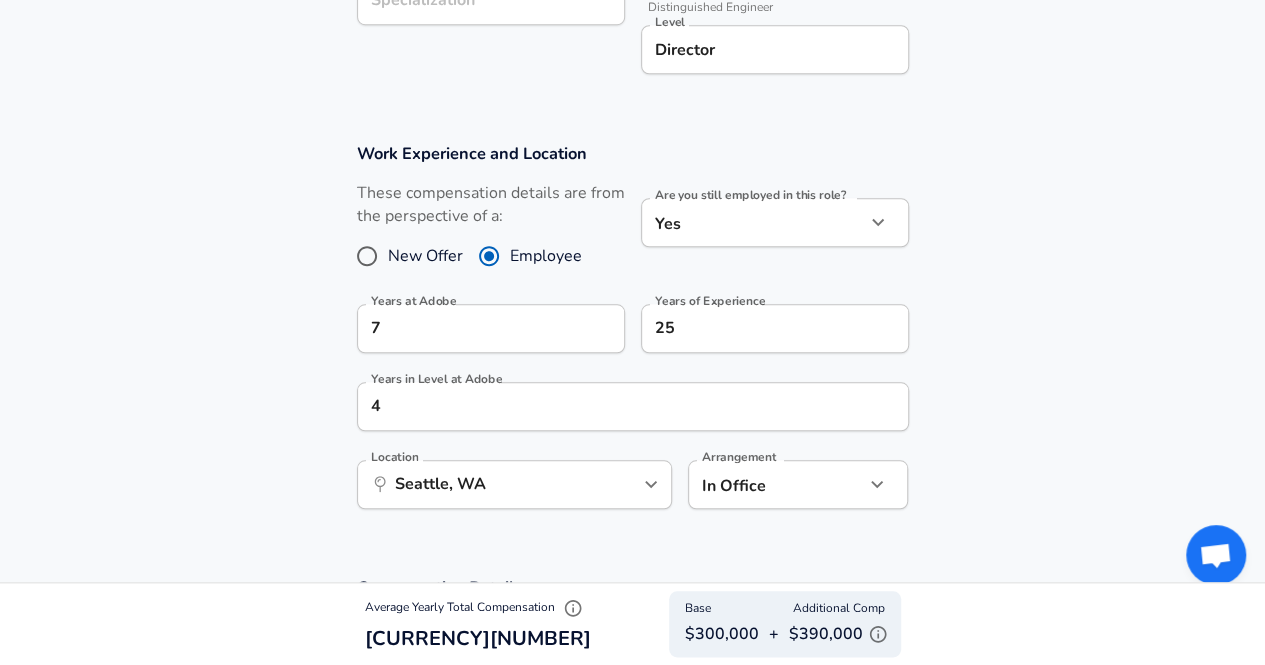 scroll, scrollTop: 800, scrollLeft: 0, axis: vertical 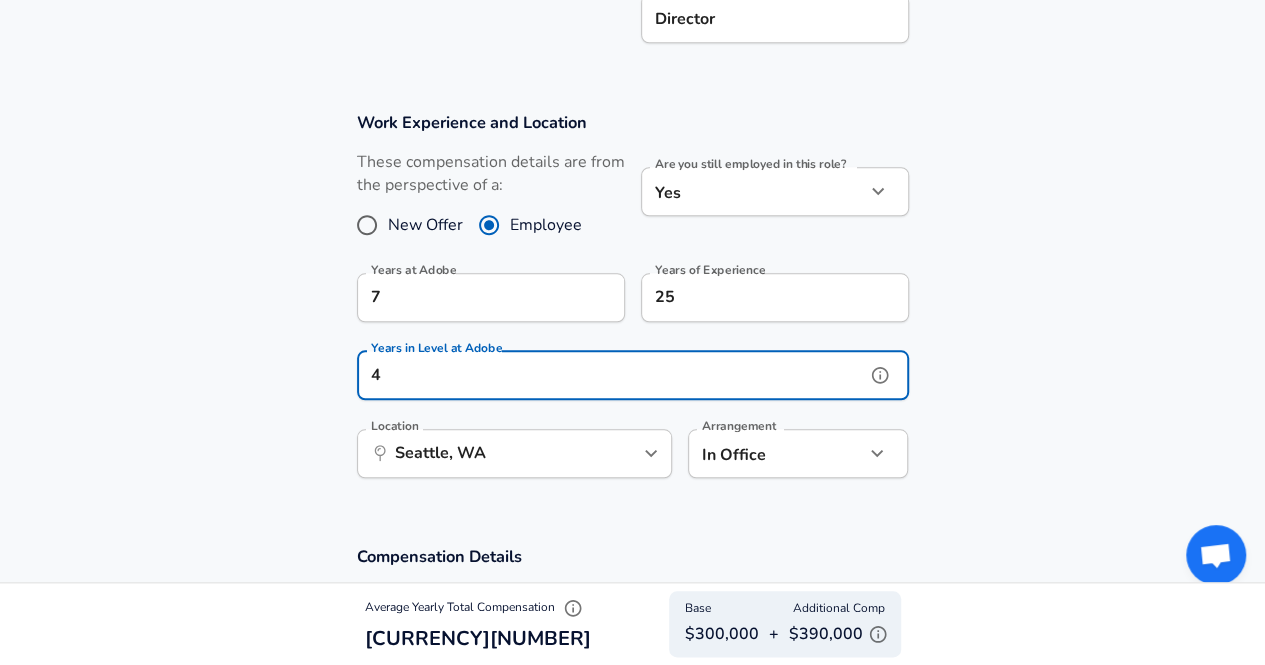 click on "4" at bounding box center [611, 375] 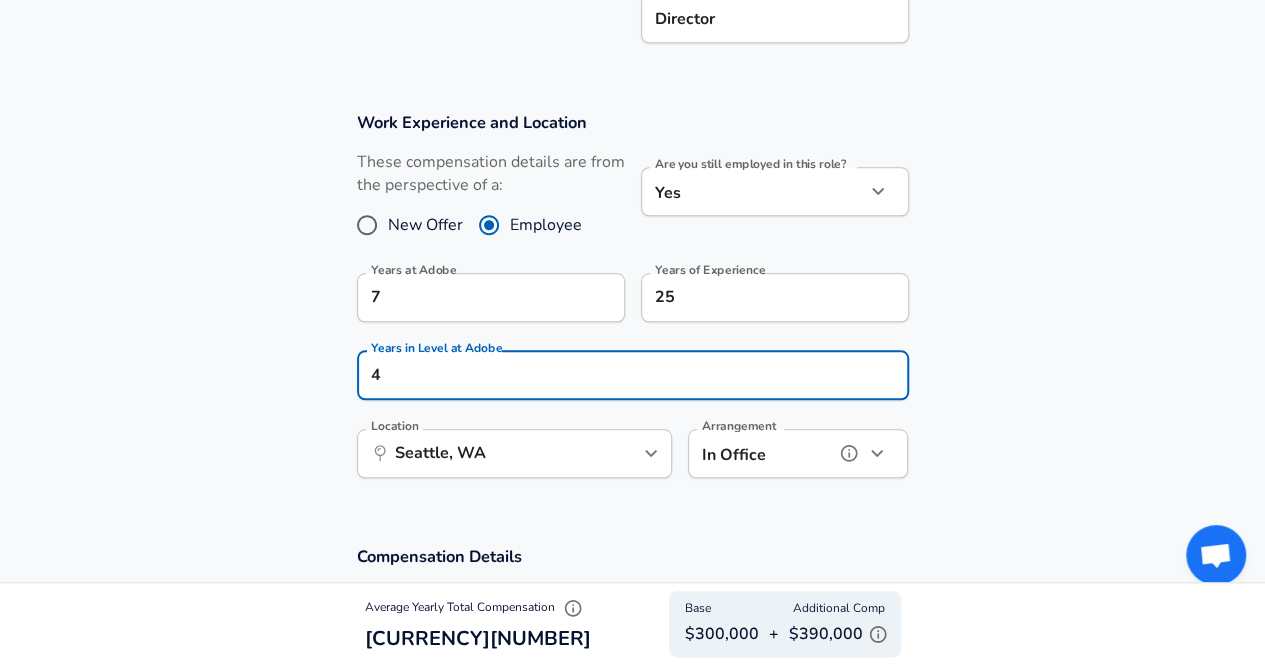 click 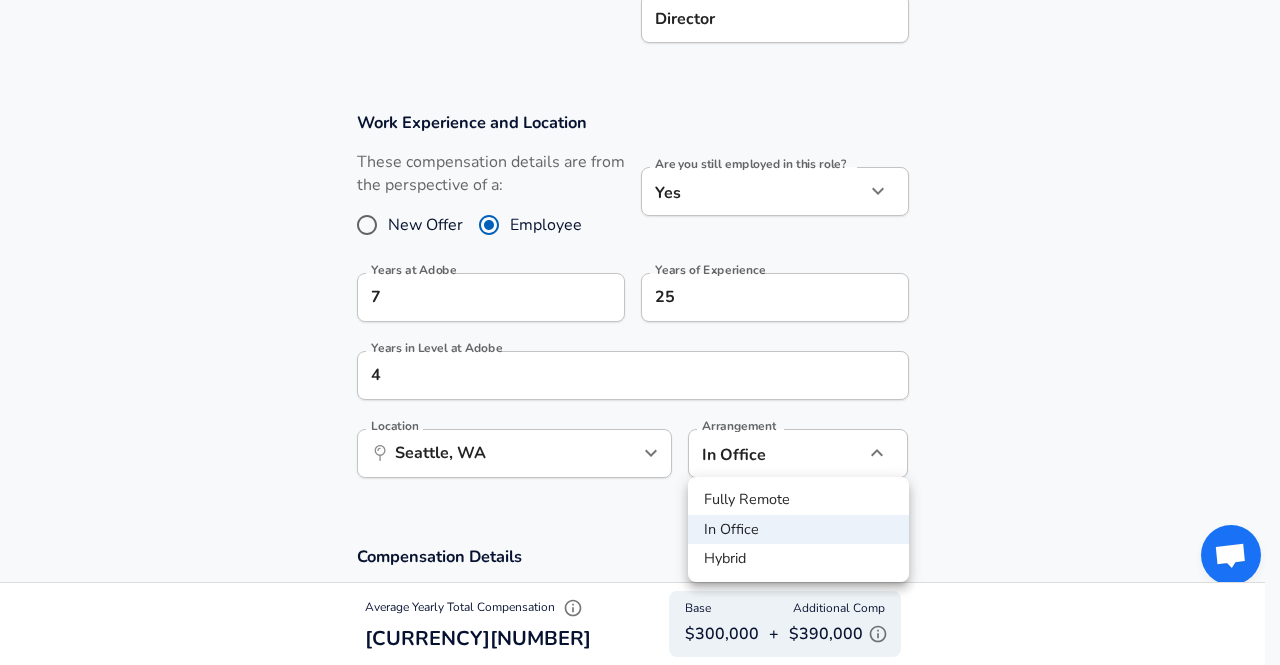 click at bounding box center (640, 332) 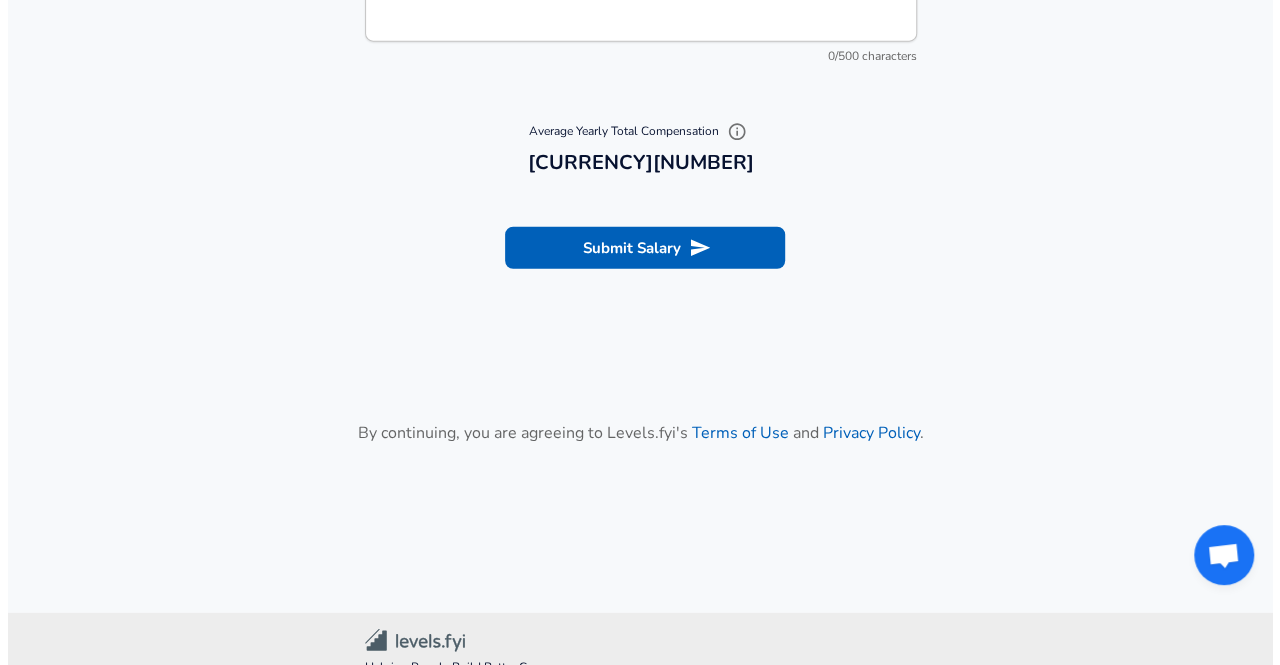 scroll, scrollTop: 2500, scrollLeft: 0, axis: vertical 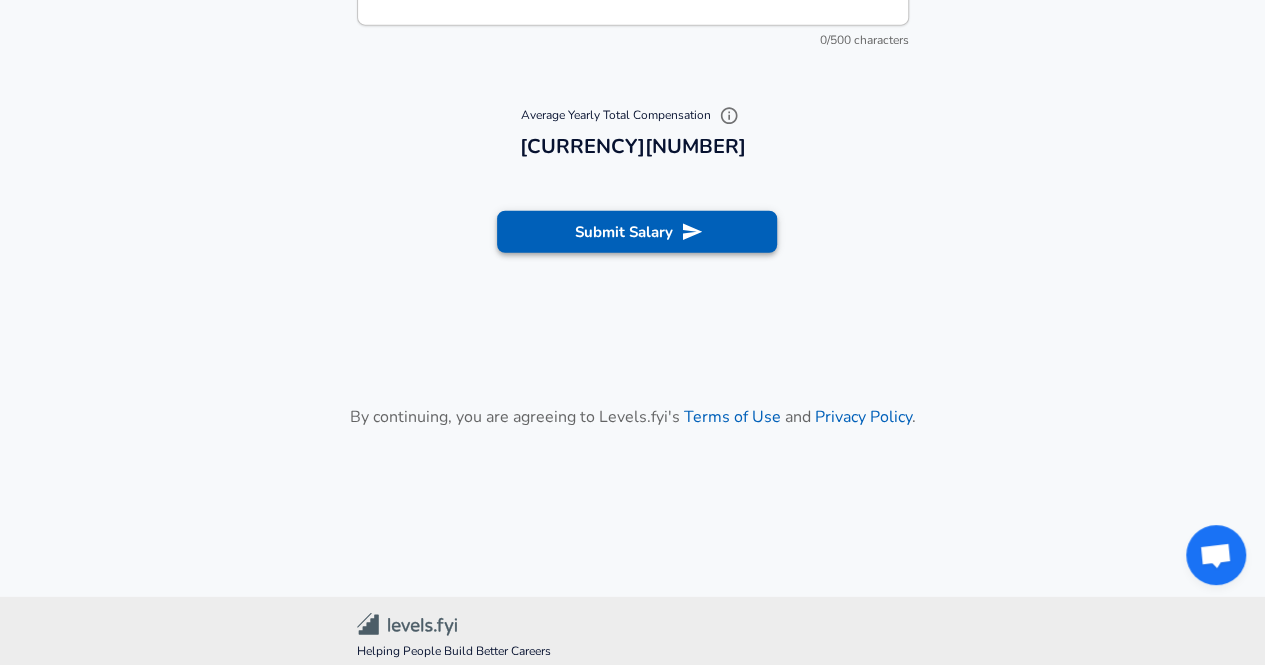 click on "Submit Salary" at bounding box center [637, 232] 